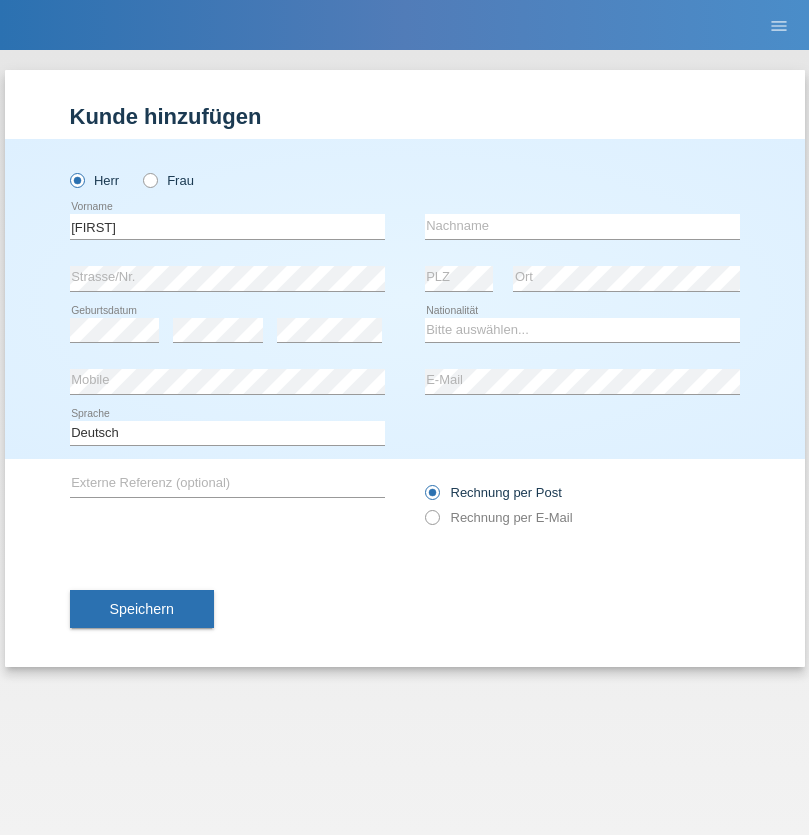 scroll, scrollTop: 0, scrollLeft: 0, axis: both 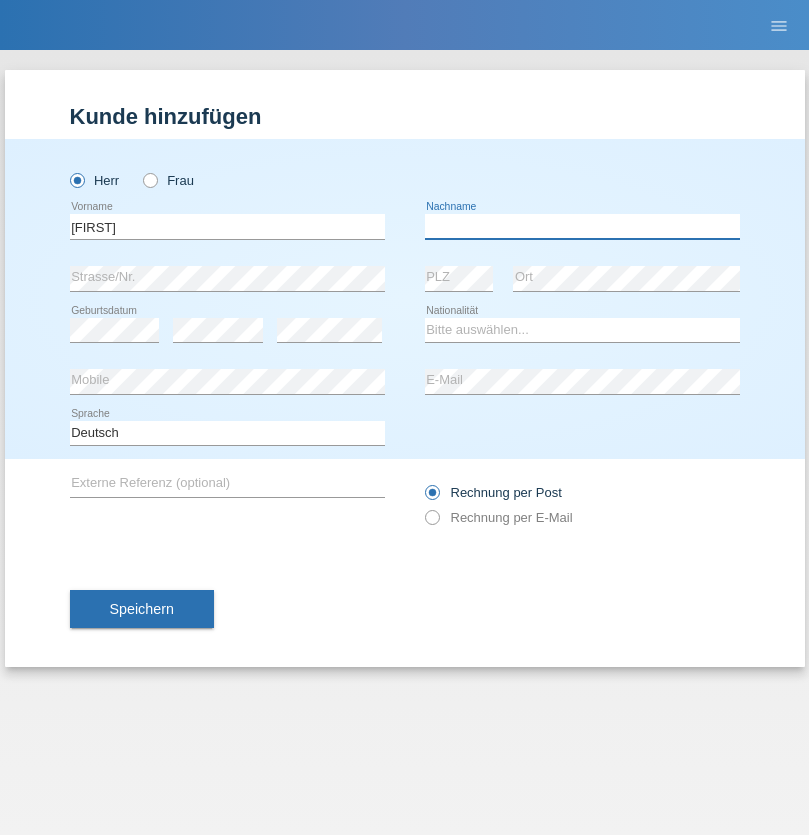 click at bounding box center [582, 226] 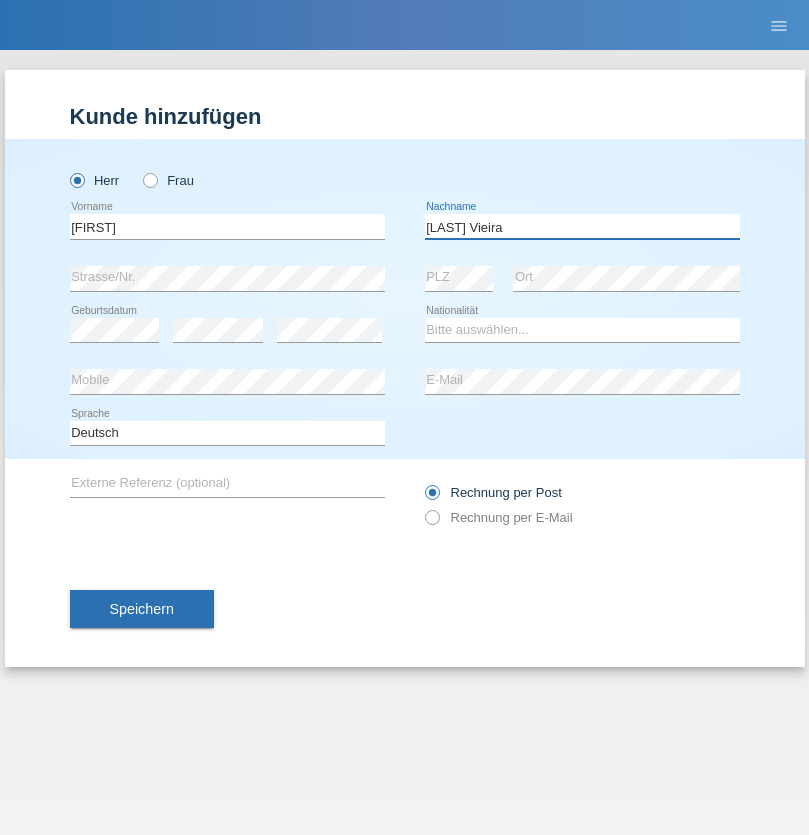 type on "Battistotti Vieira" 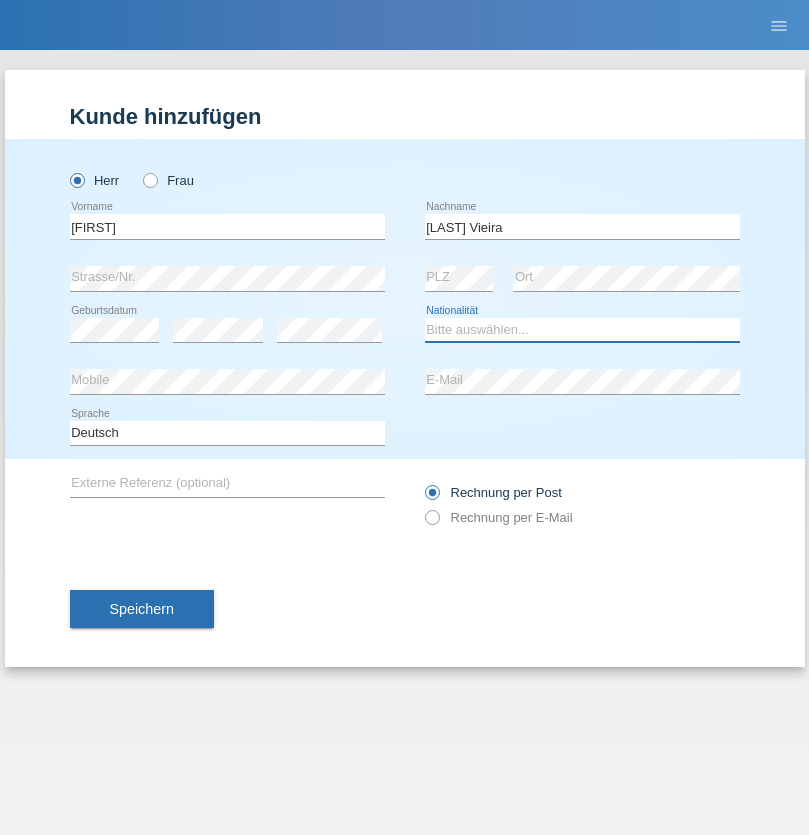 select on "IT" 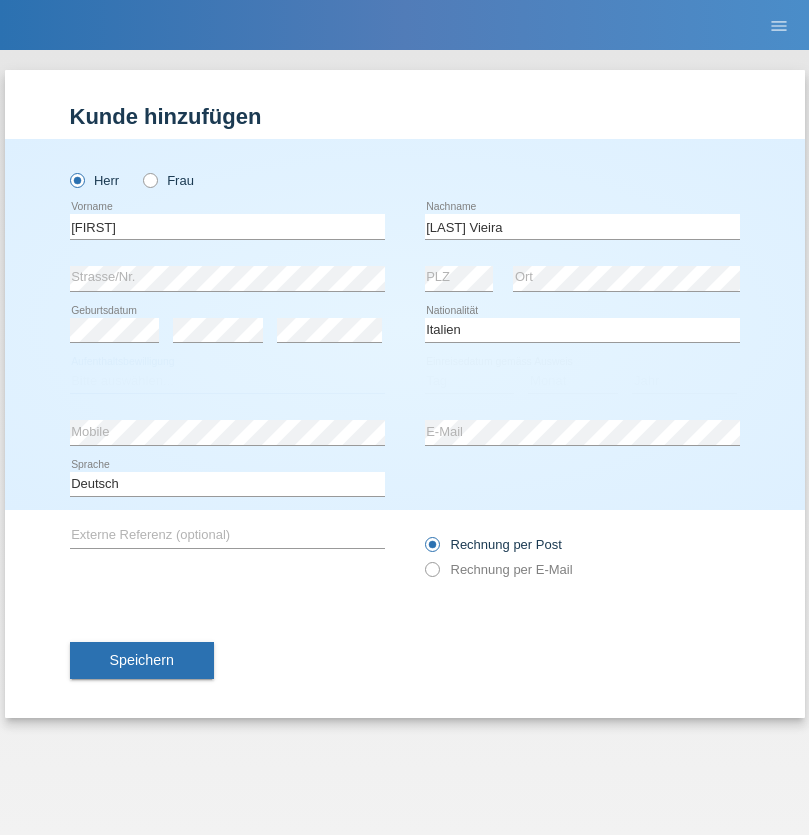 select on "C" 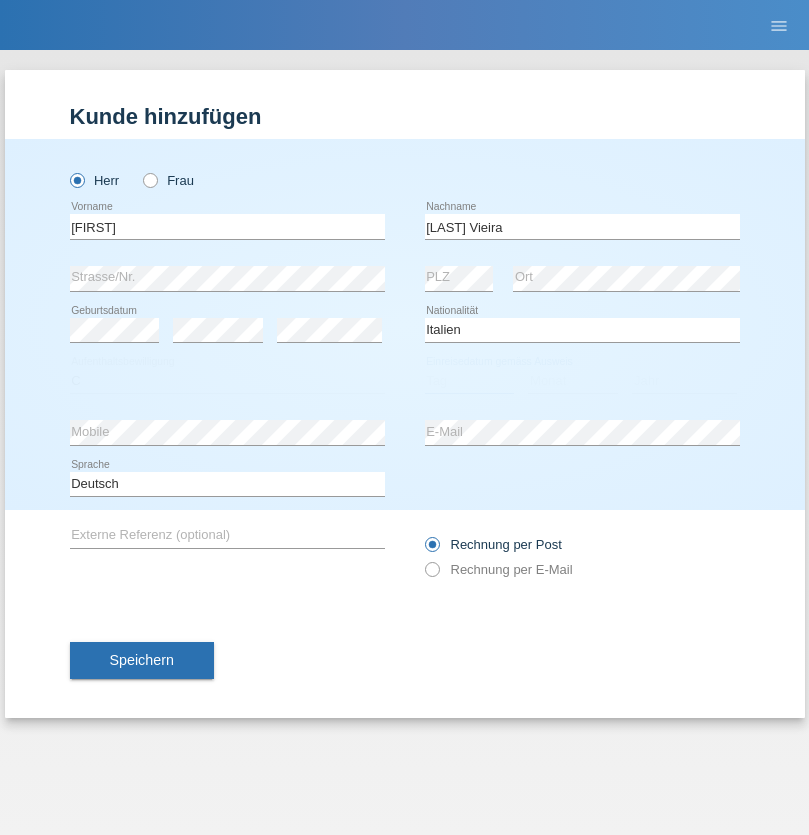 select on "06" 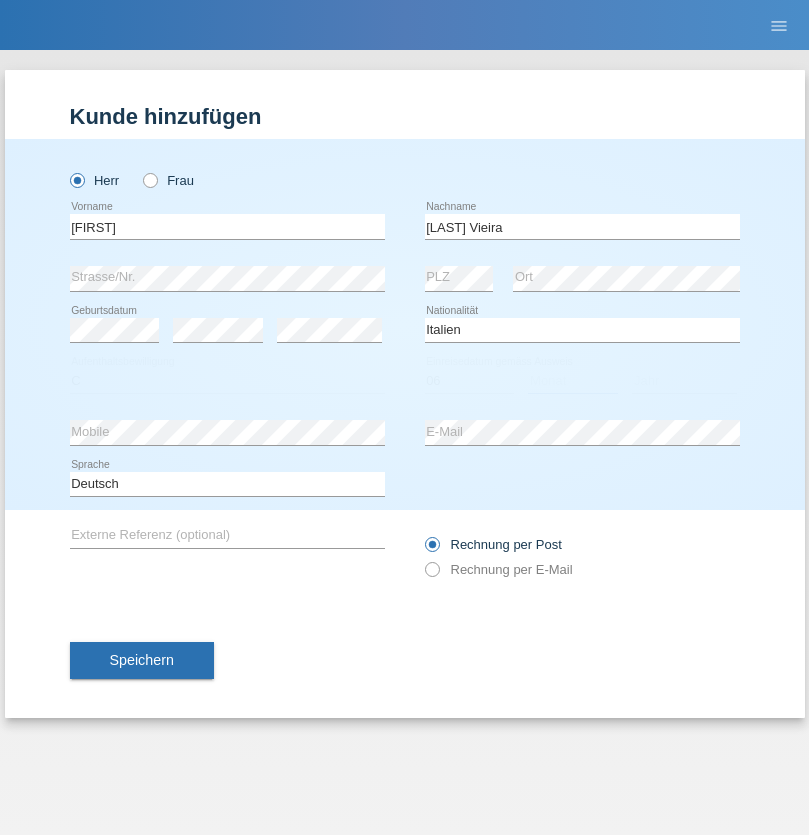 select on "06" 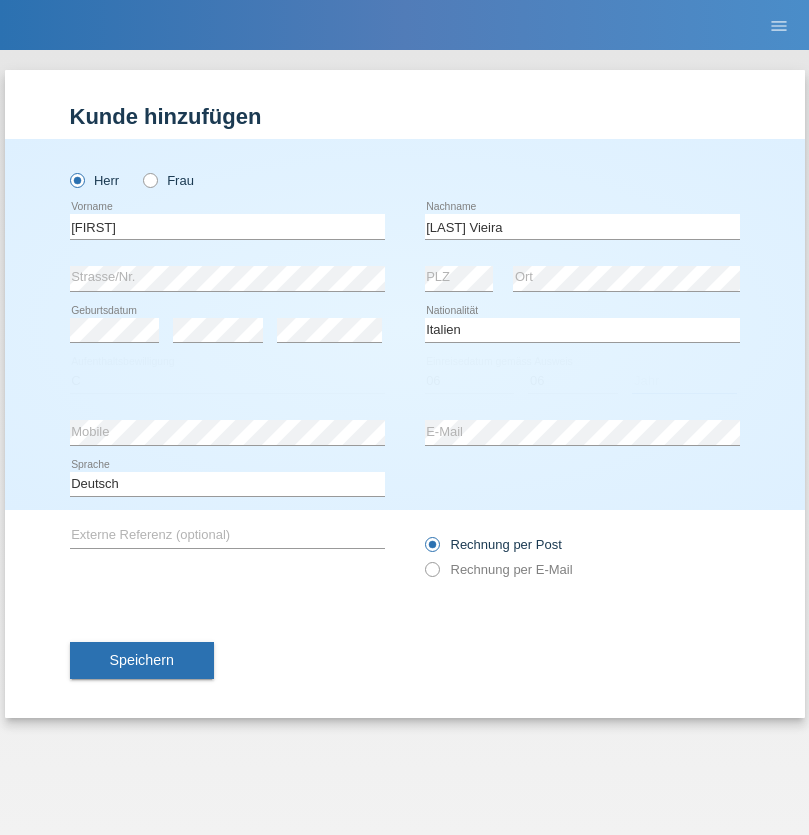 select on "2021" 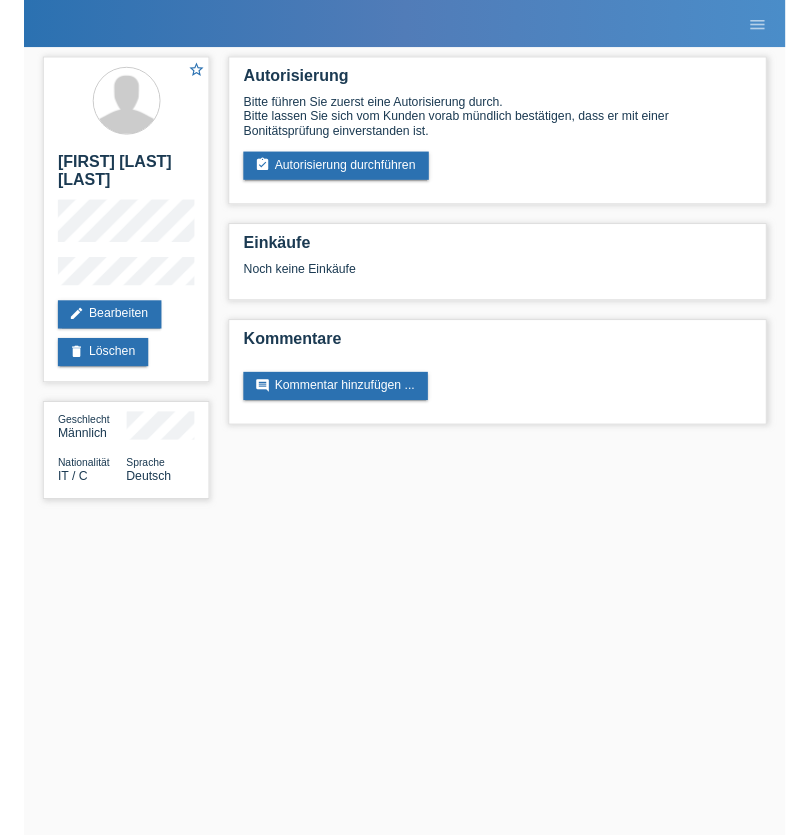 scroll, scrollTop: 0, scrollLeft: 0, axis: both 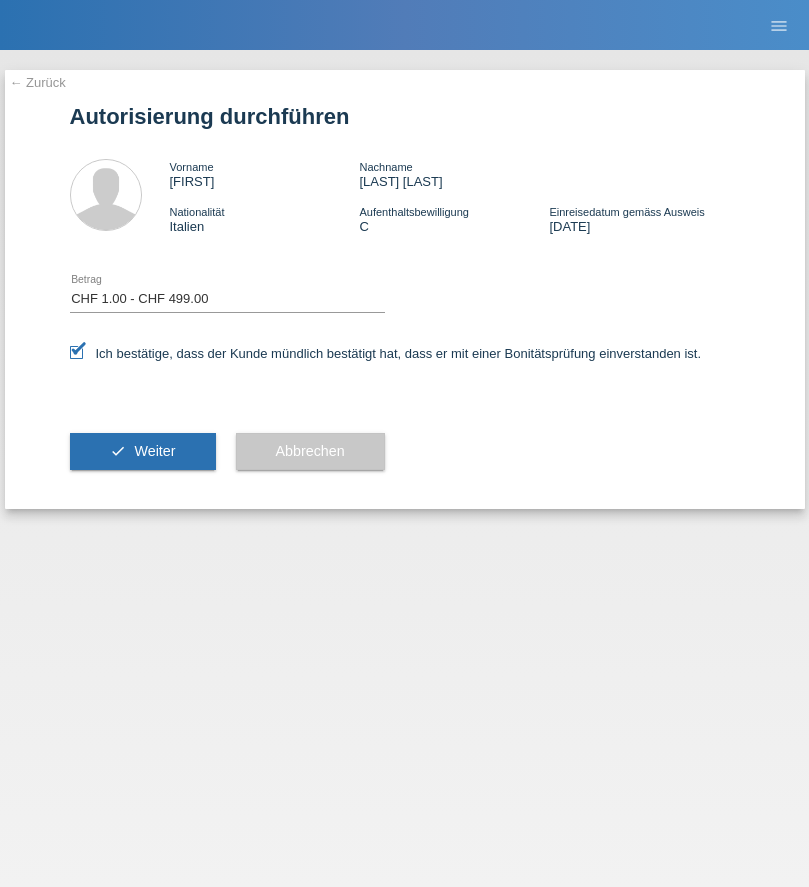 select on "1" 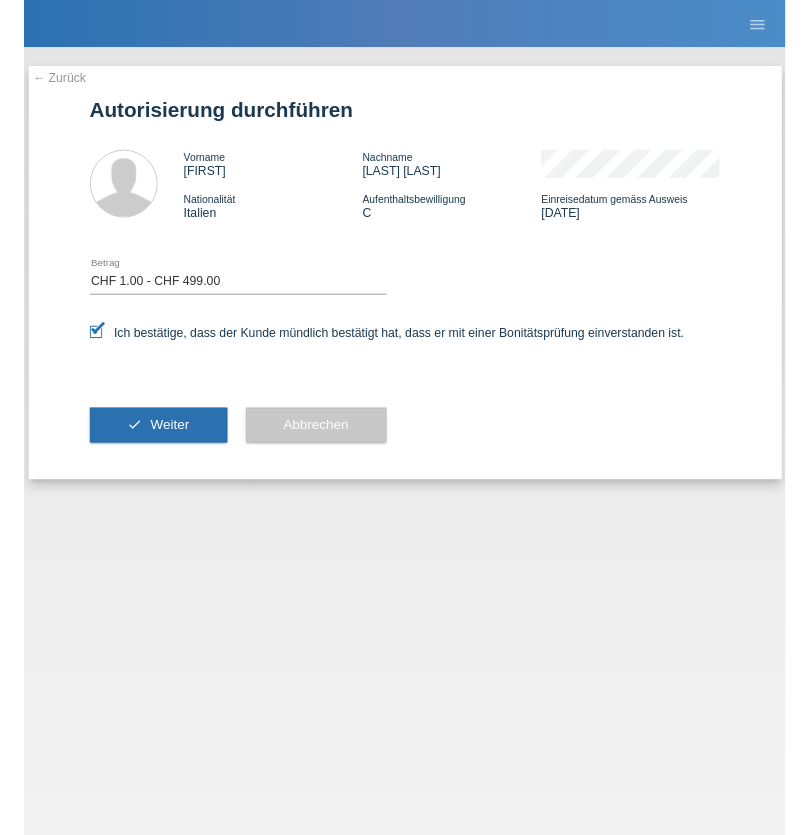 scroll, scrollTop: 0, scrollLeft: 0, axis: both 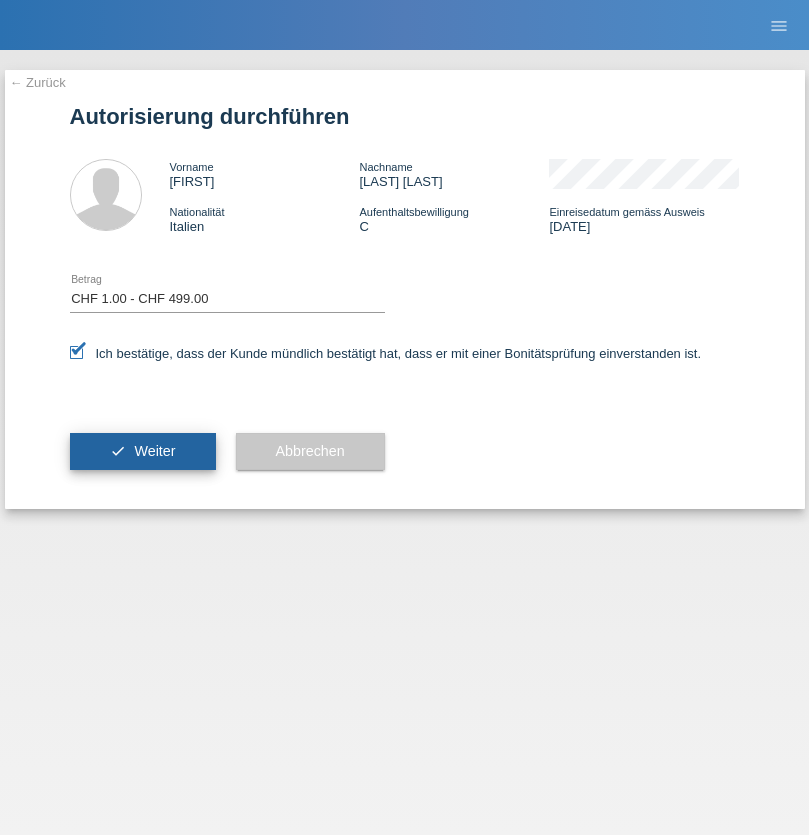 click on "Weiter" at bounding box center [154, 451] 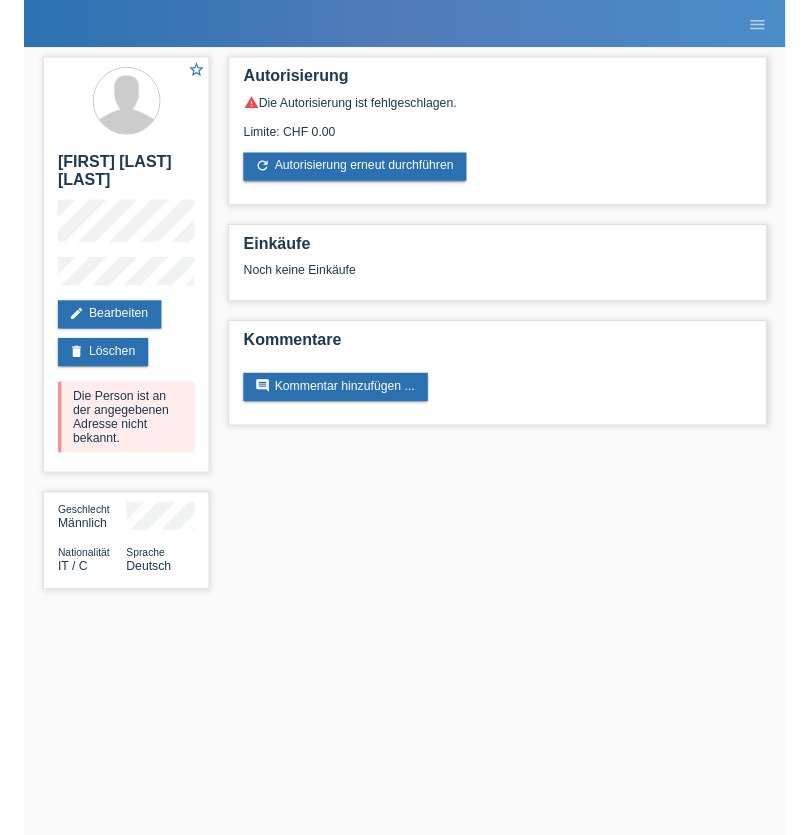 scroll, scrollTop: 0, scrollLeft: 0, axis: both 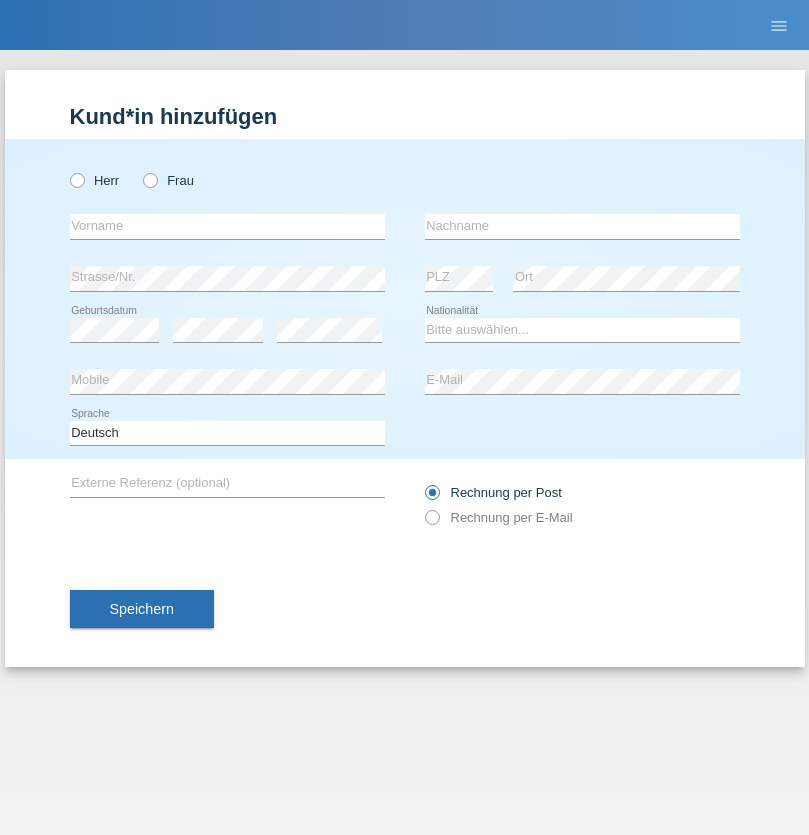 radio on "true" 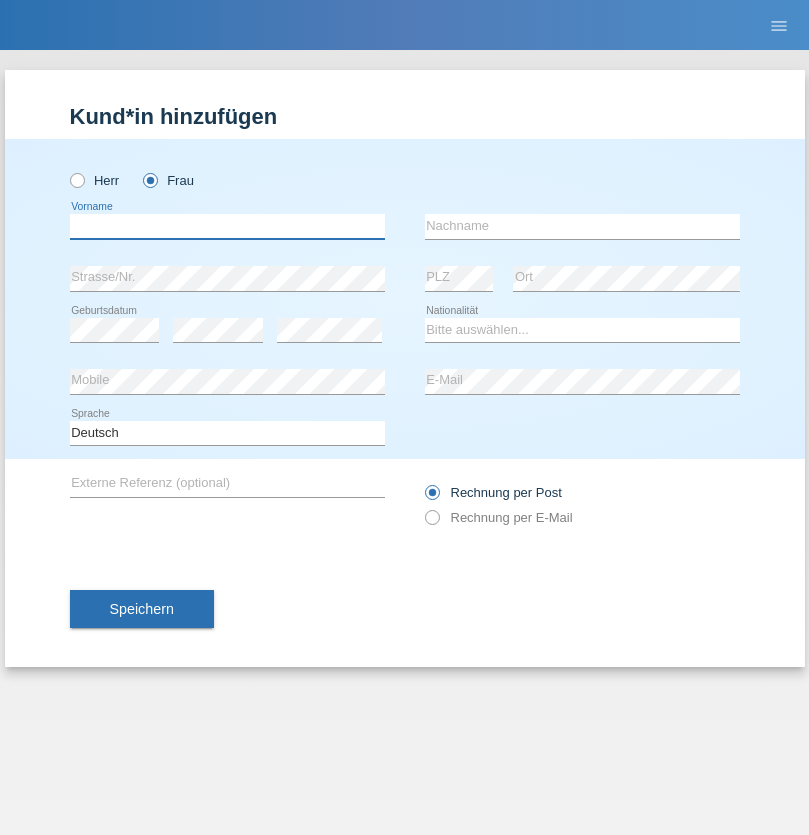 click at bounding box center [227, 226] 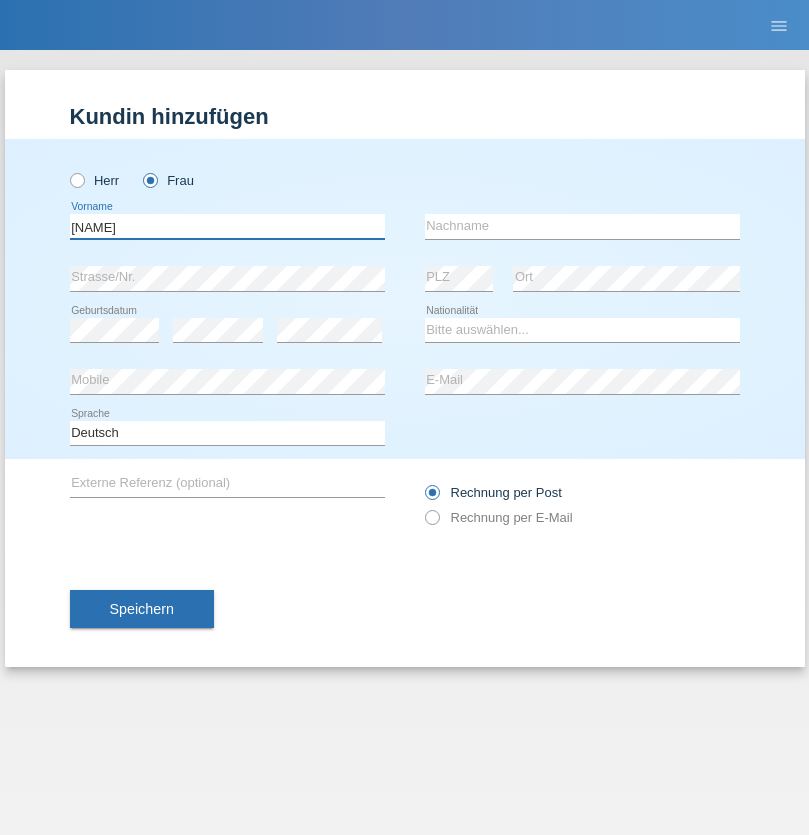 type on "[FIRST]" 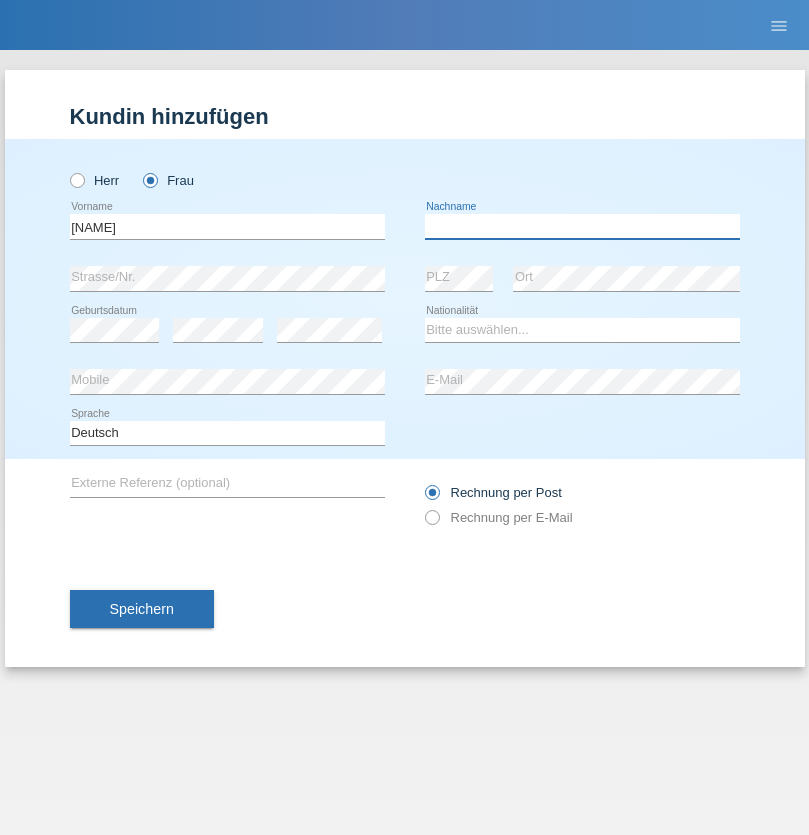 click at bounding box center (582, 226) 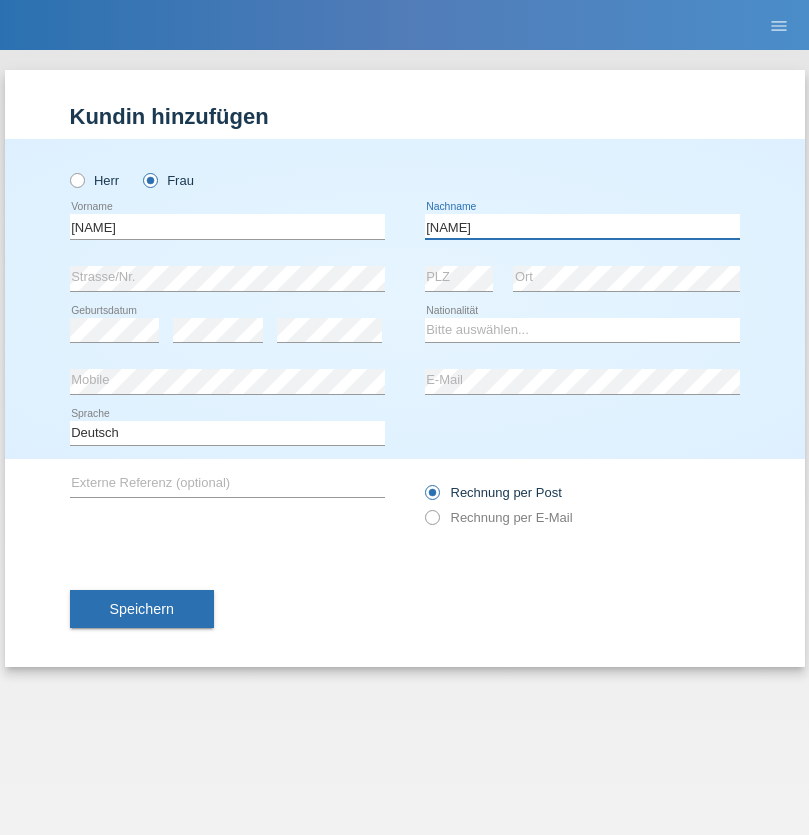 type on "[LAST]" 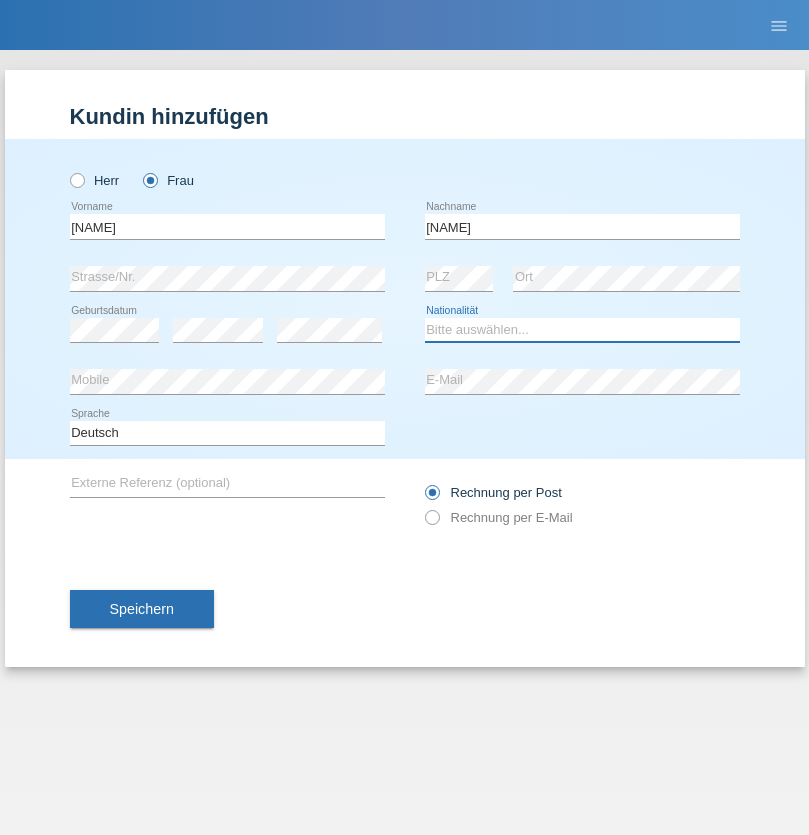 select on "PS" 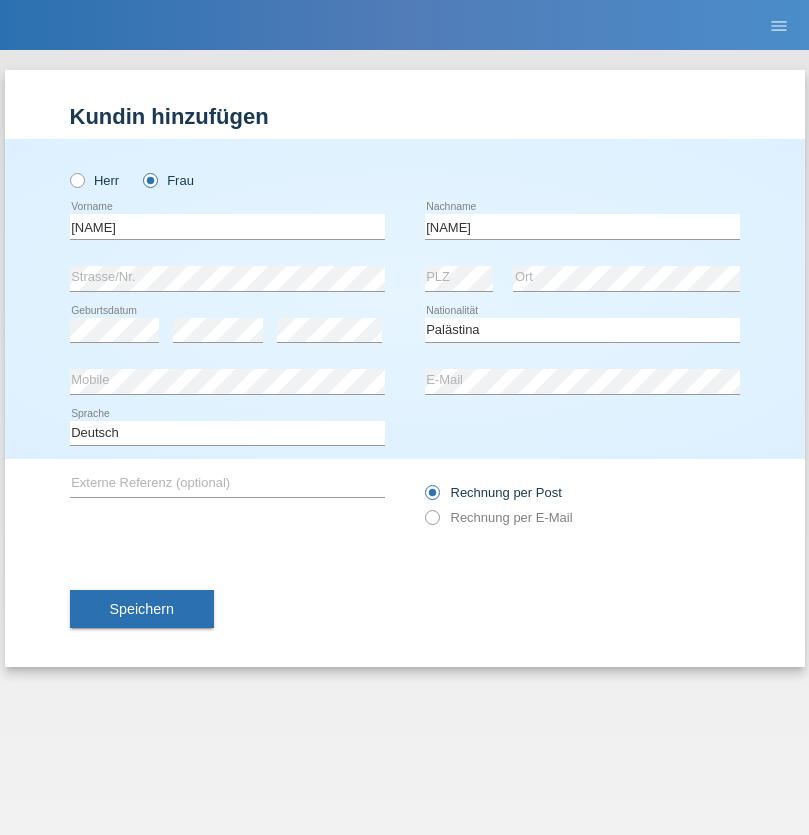 select on "C" 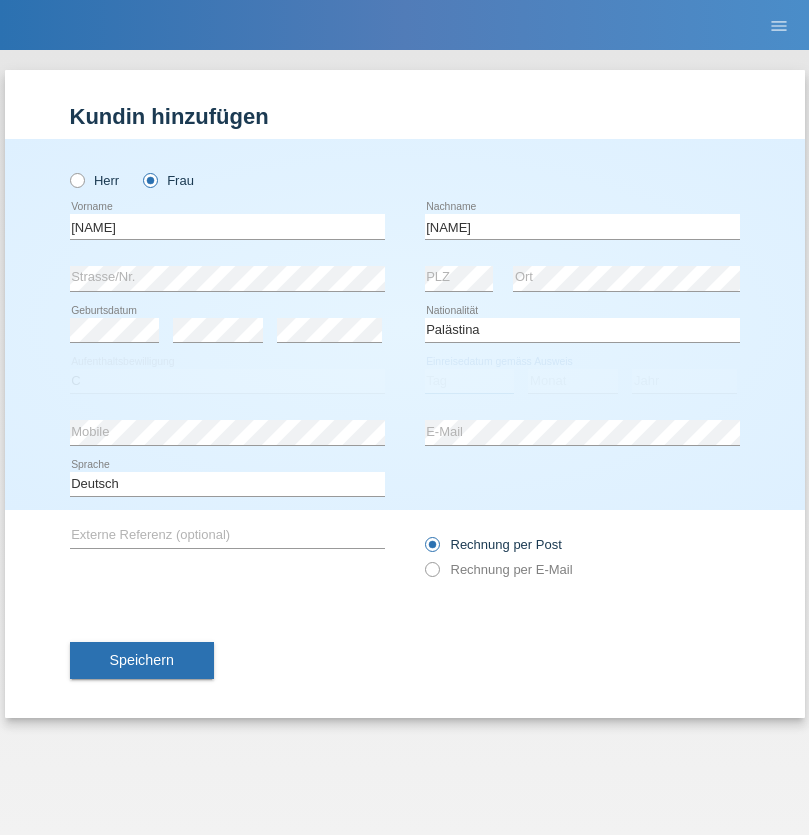 select on "13" 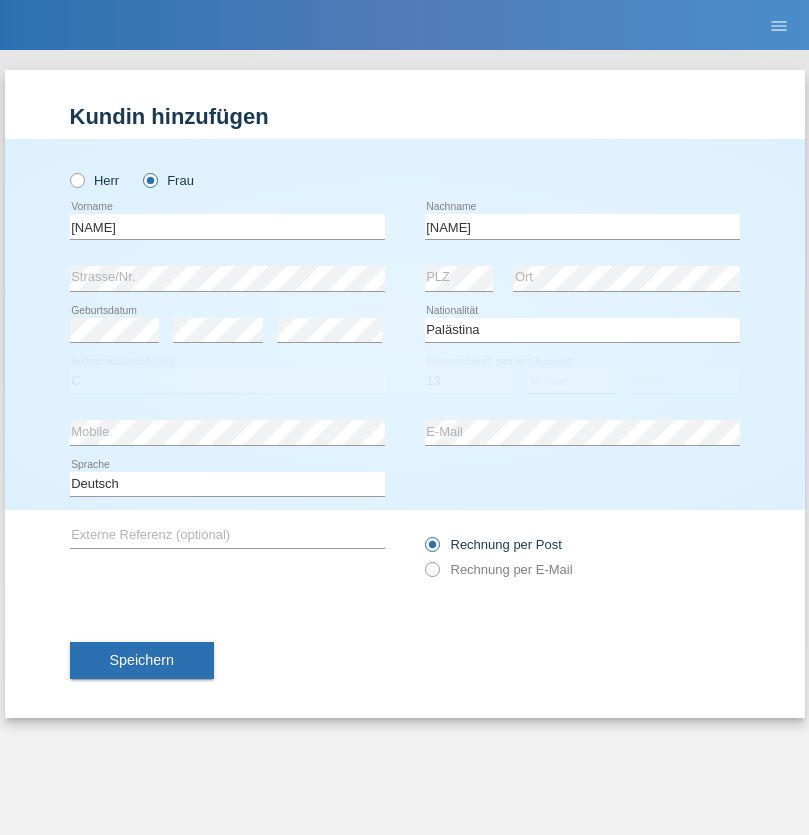 select on "05" 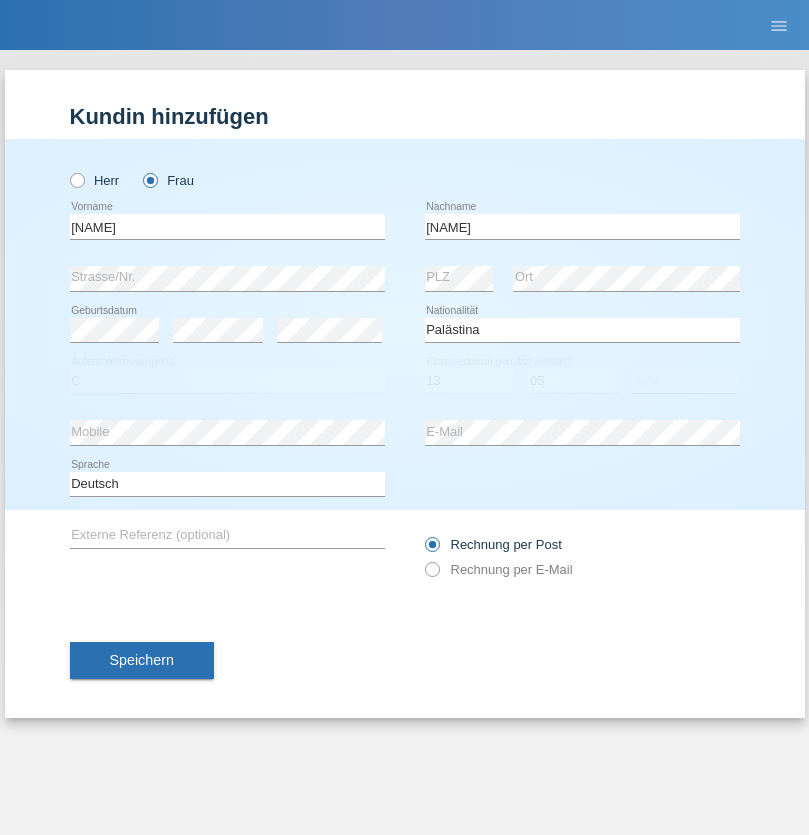 select on "2015" 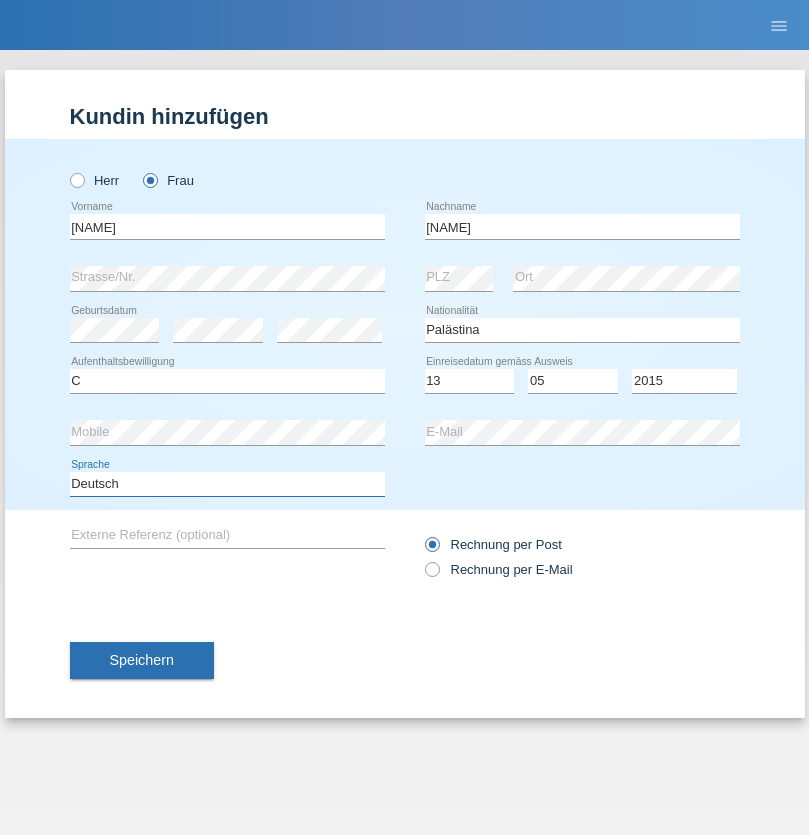 select on "en" 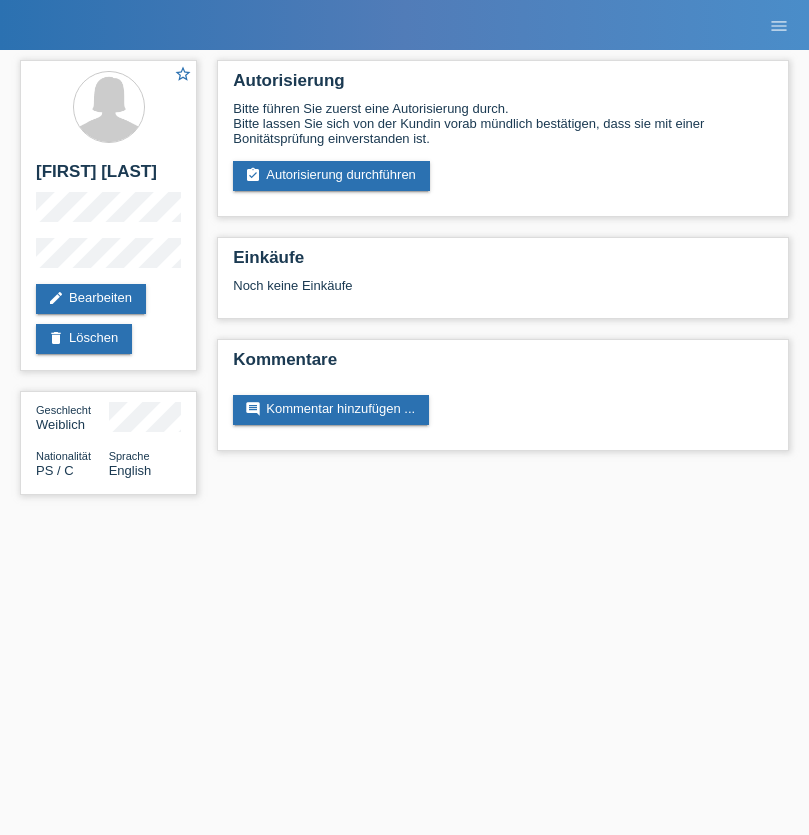 scroll, scrollTop: 0, scrollLeft: 0, axis: both 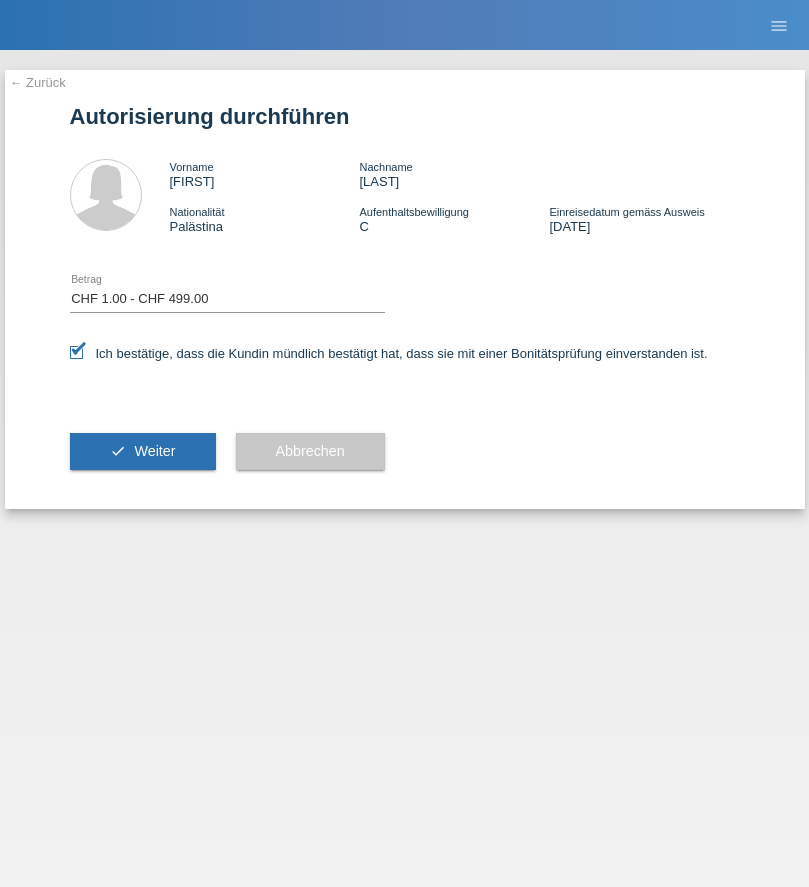 select on "1" 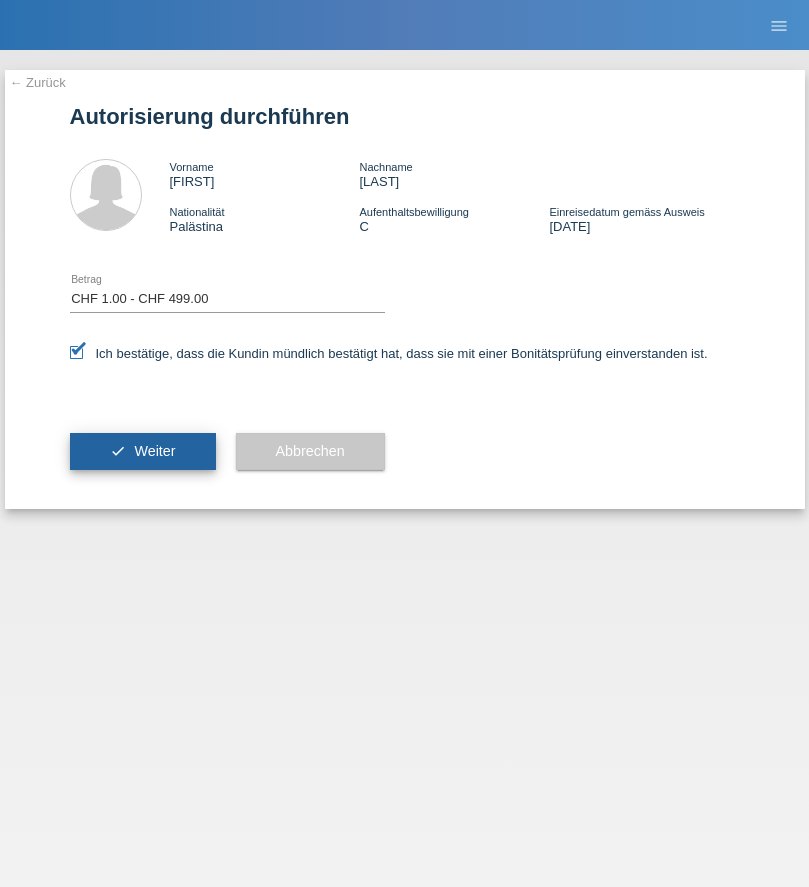 click on "Weiter" at bounding box center (154, 451) 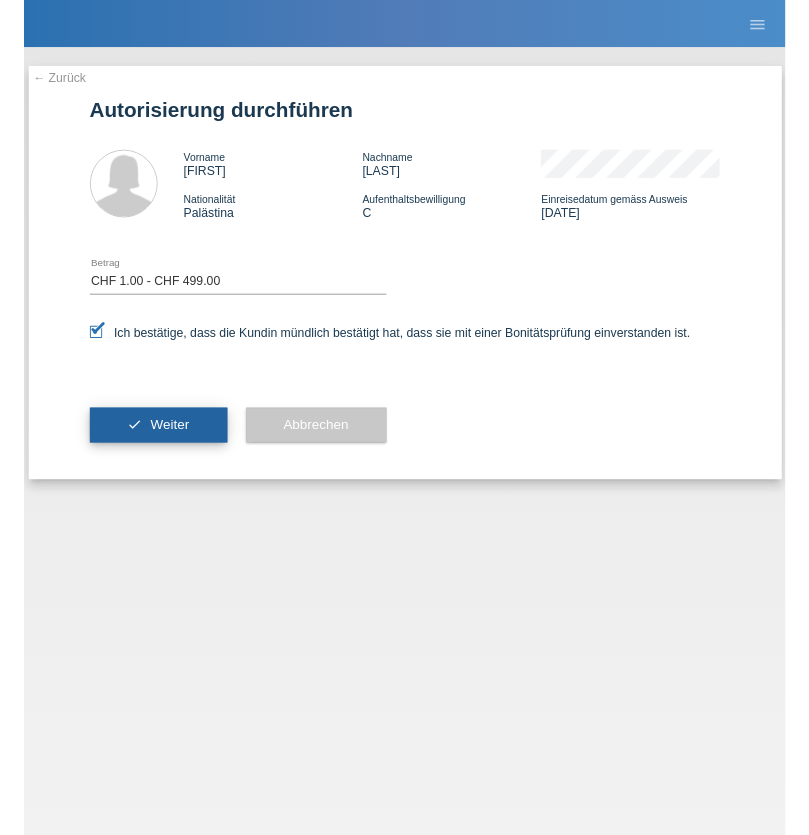 scroll, scrollTop: 0, scrollLeft: 0, axis: both 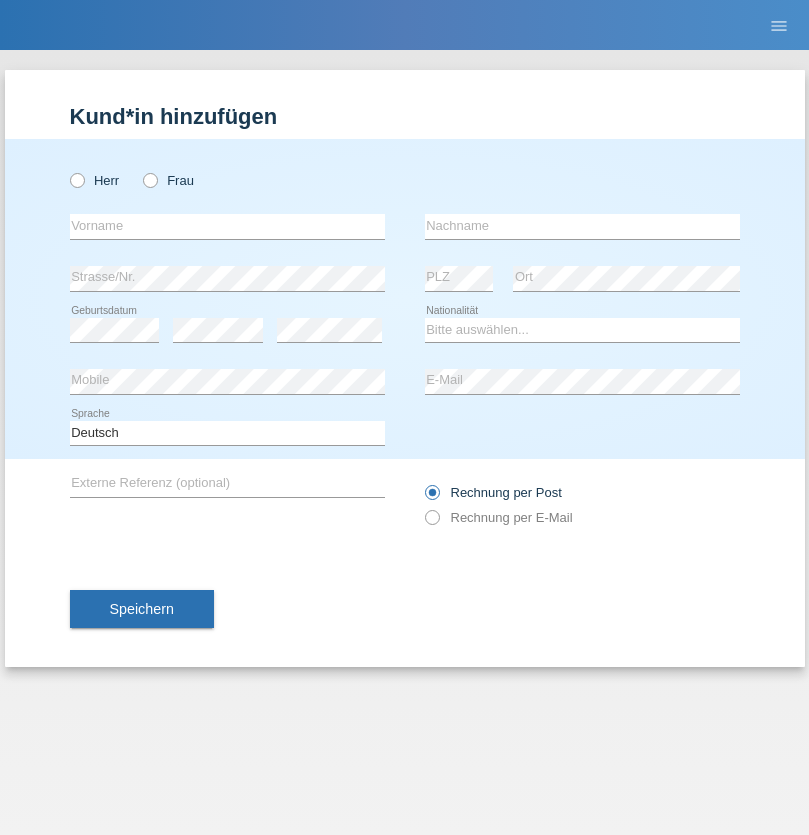 radio on "true" 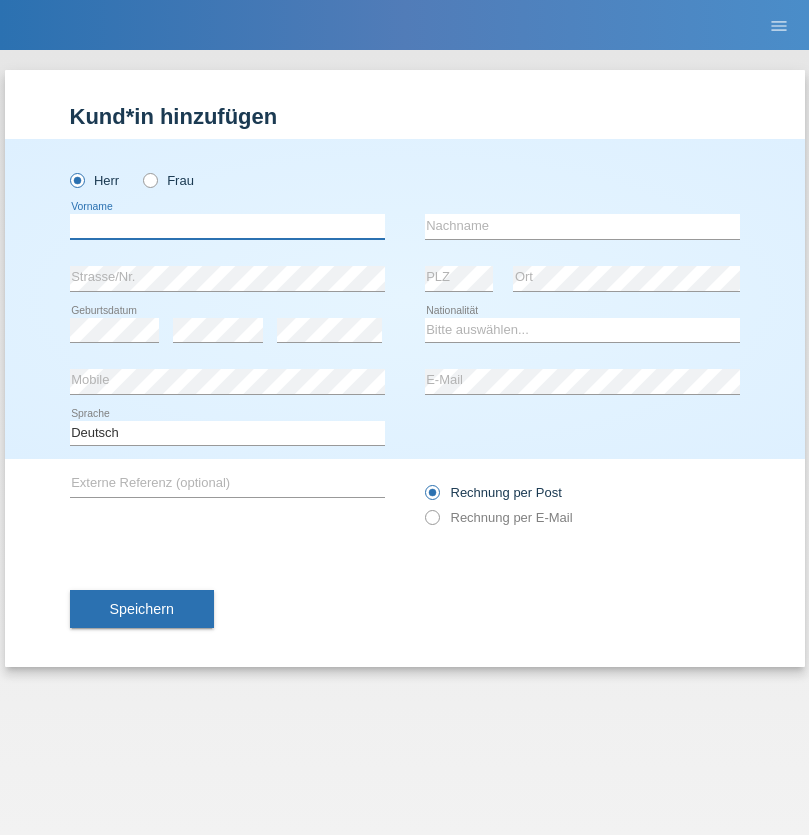 click at bounding box center (227, 226) 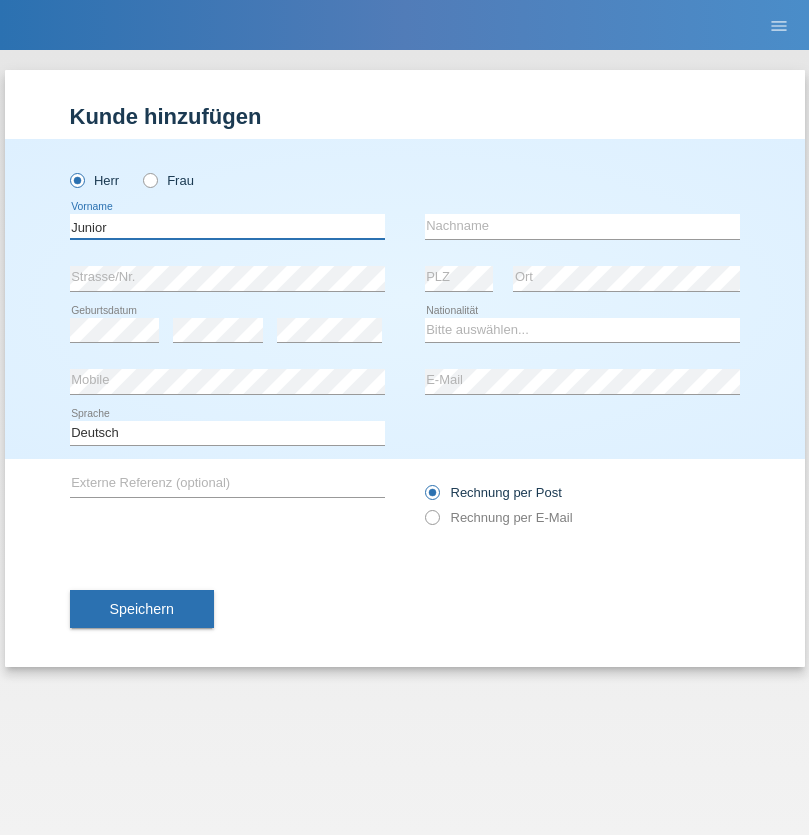 type on "Junior" 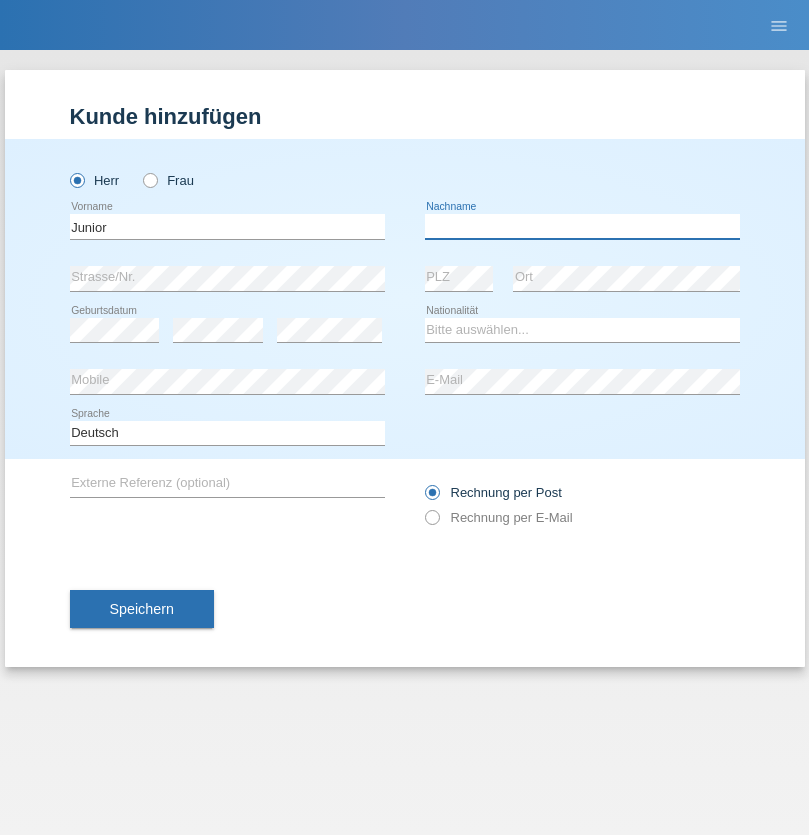 click at bounding box center (582, 226) 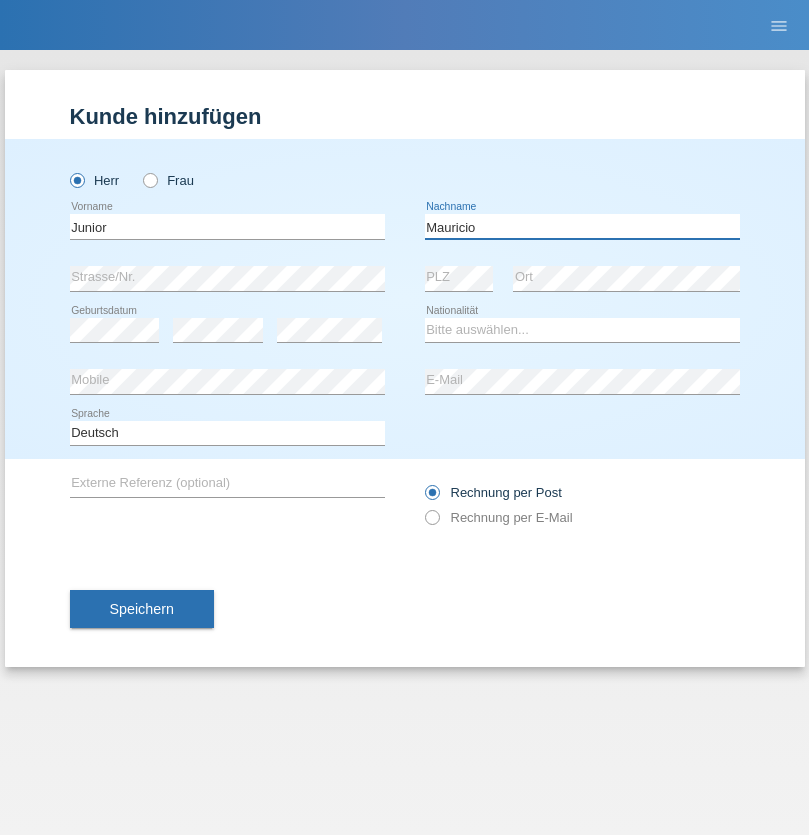 type on "Mauricio" 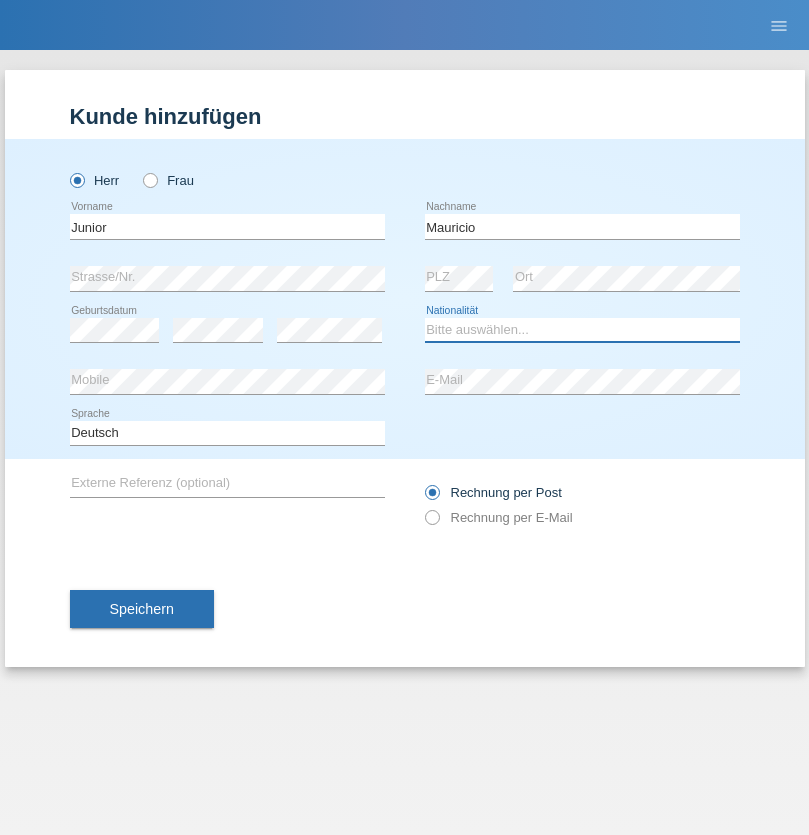 select on "CH" 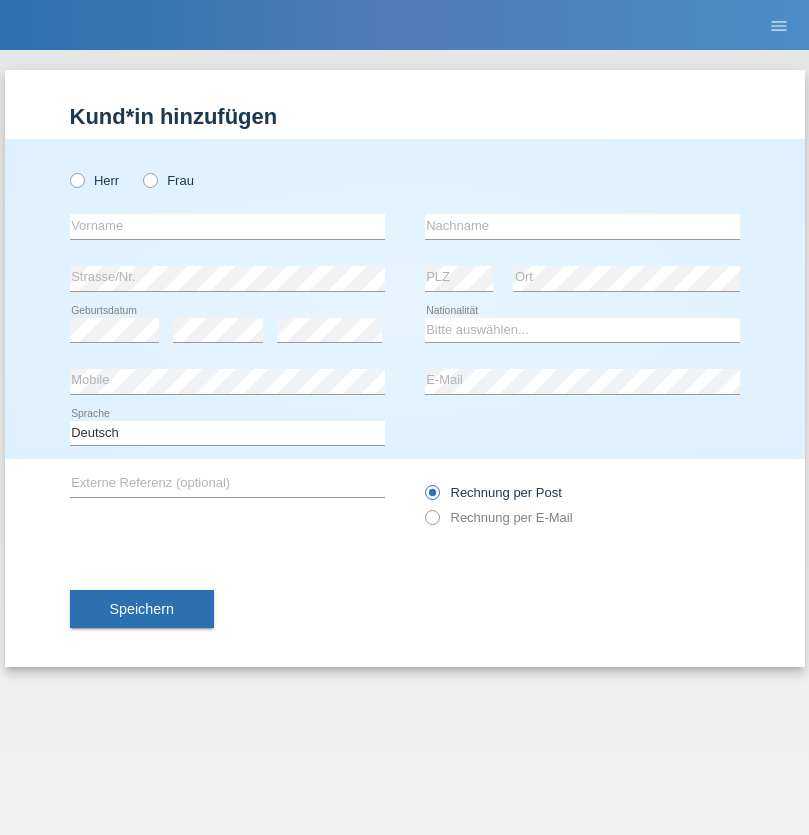 scroll, scrollTop: 0, scrollLeft: 0, axis: both 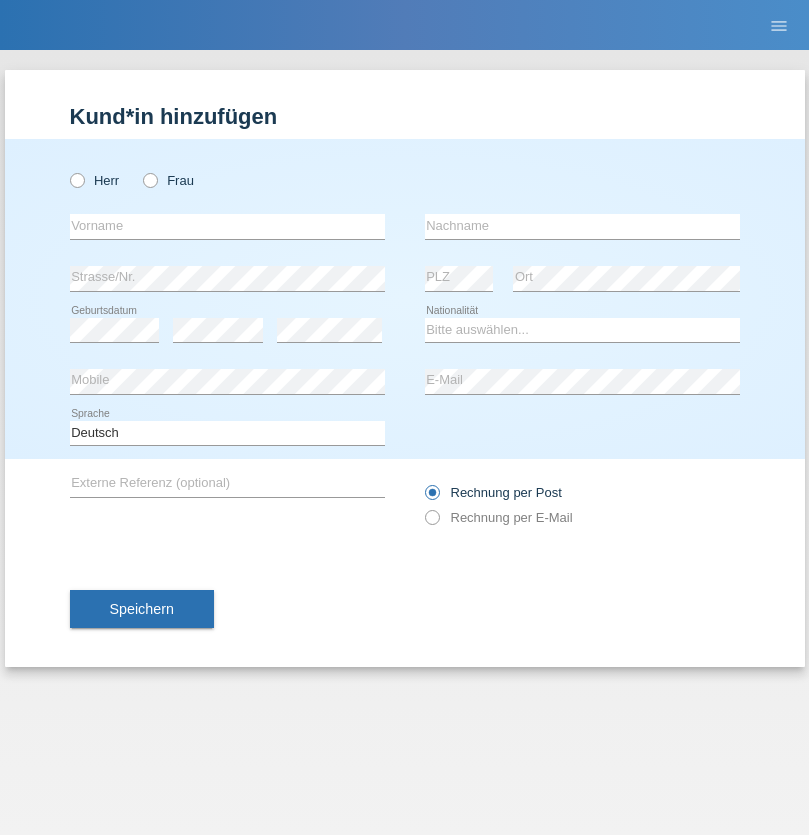 radio on "true" 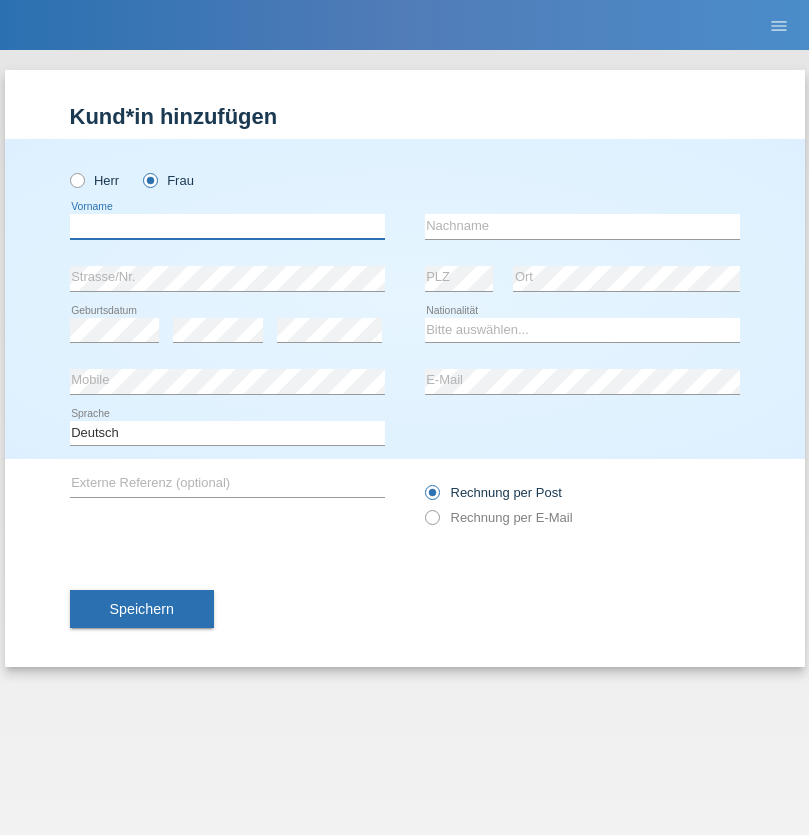 click at bounding box center [227, 226] 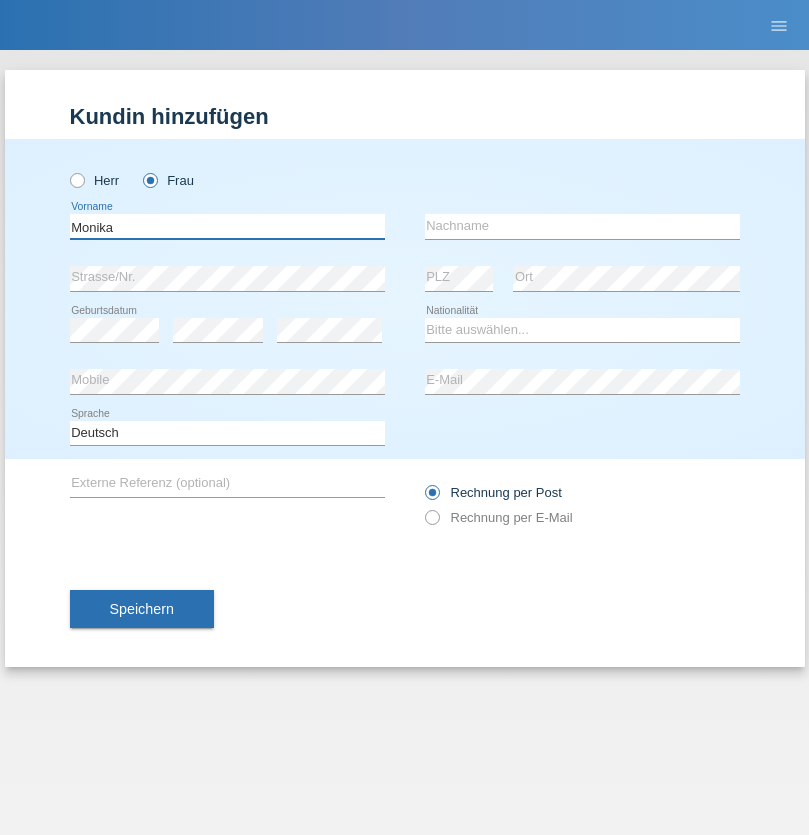 type on "Monika" 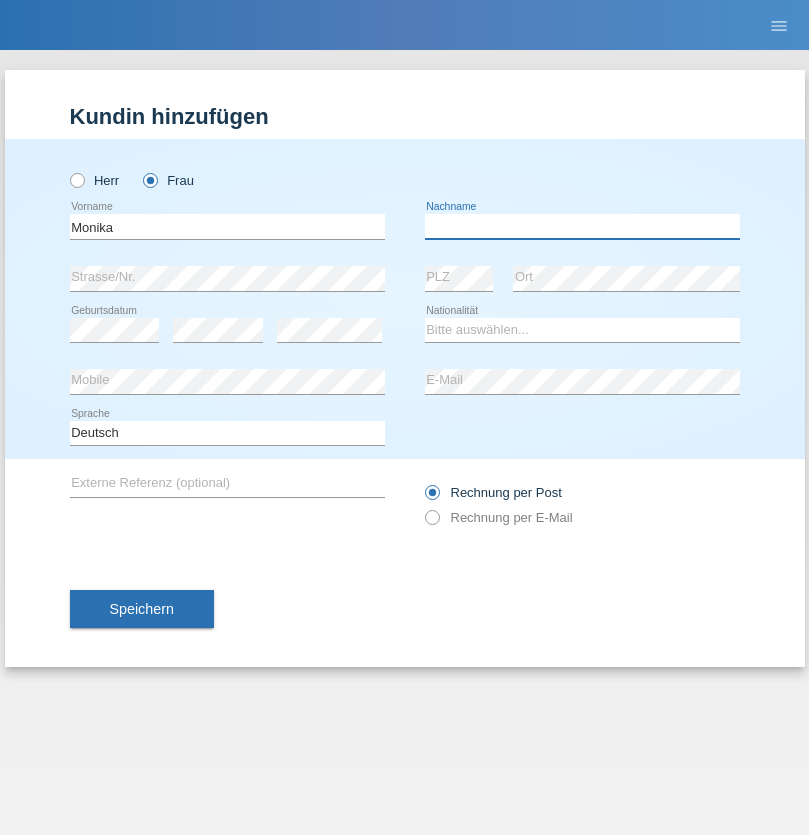 click at bounding box center (582, 226) 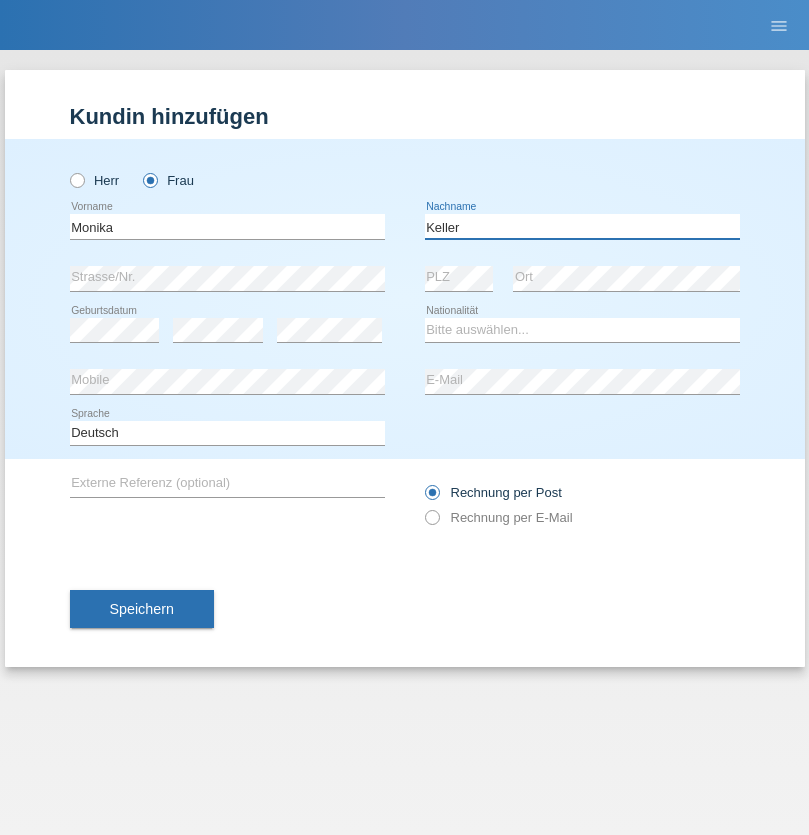 type on "Keller" 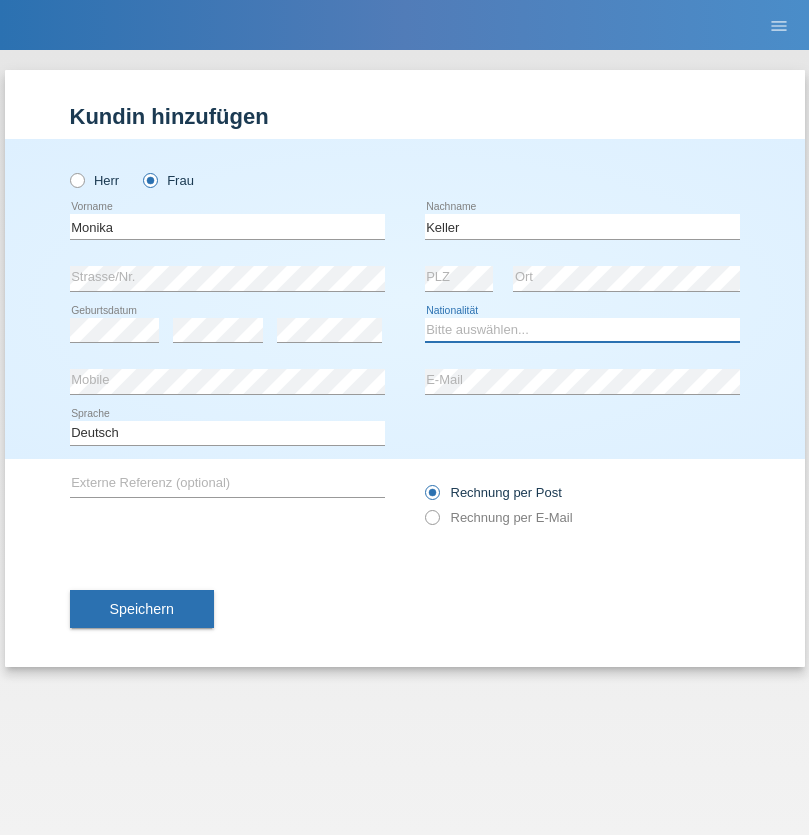 select on "CH" 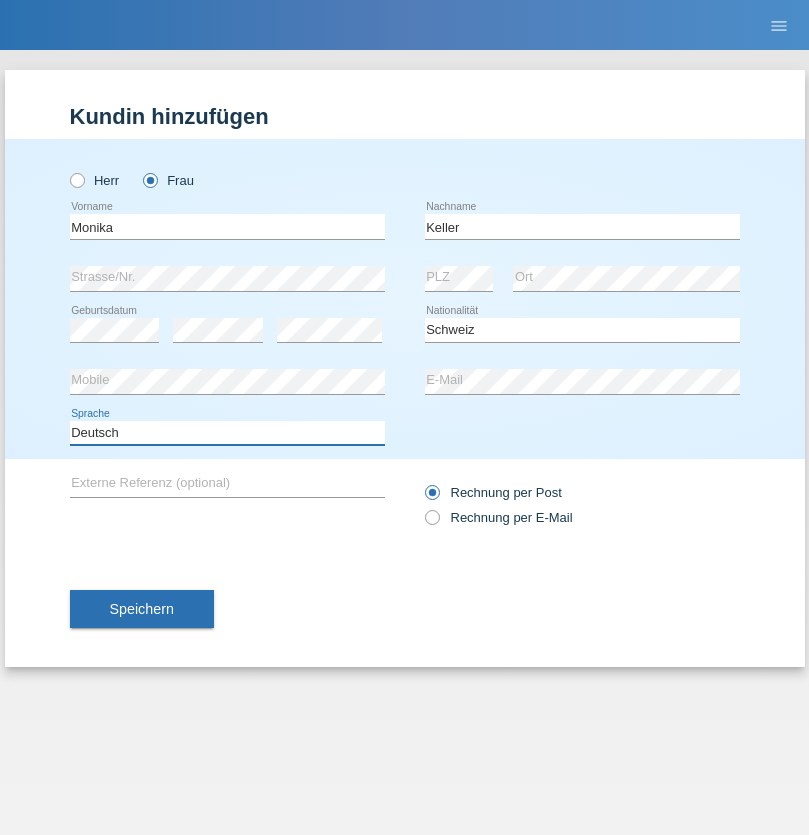 select on "en" 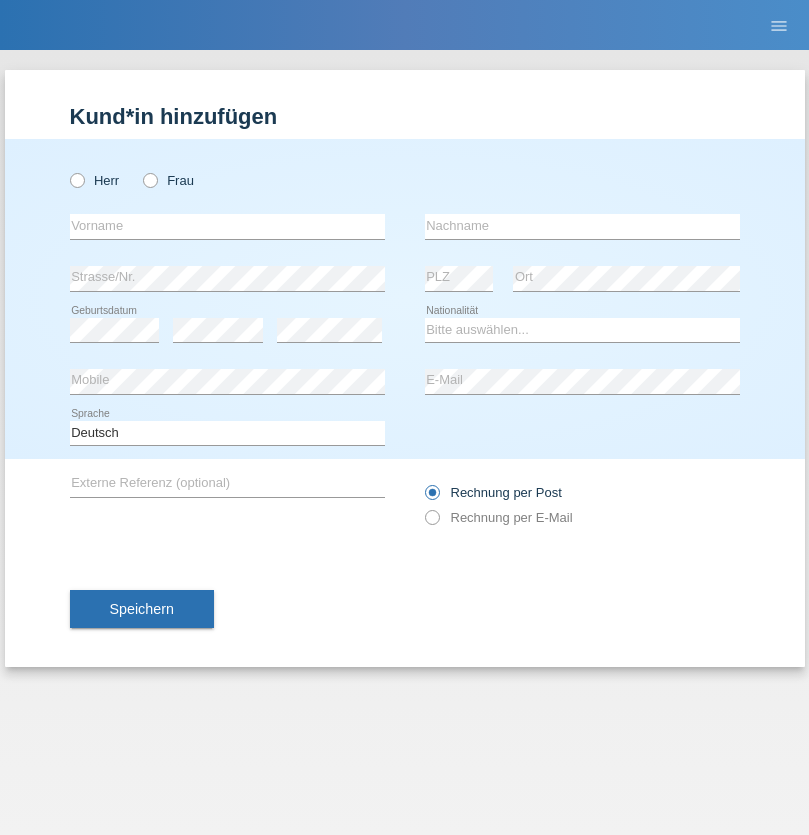 scroll, scrollTop: 0, scrollLeft: 0, axis: both 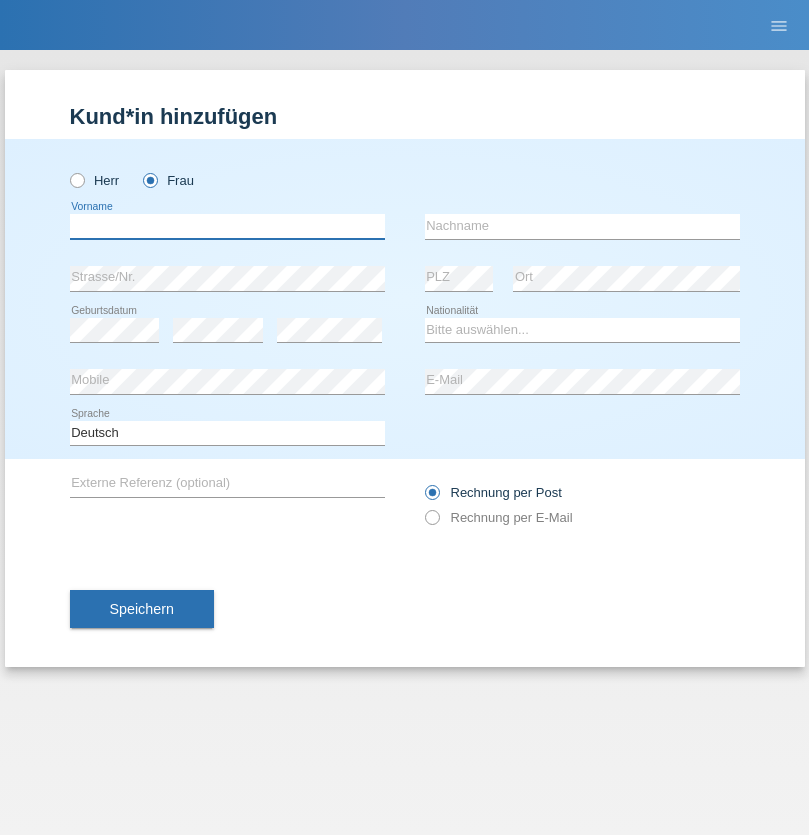 click at bounding box center [227, 226] 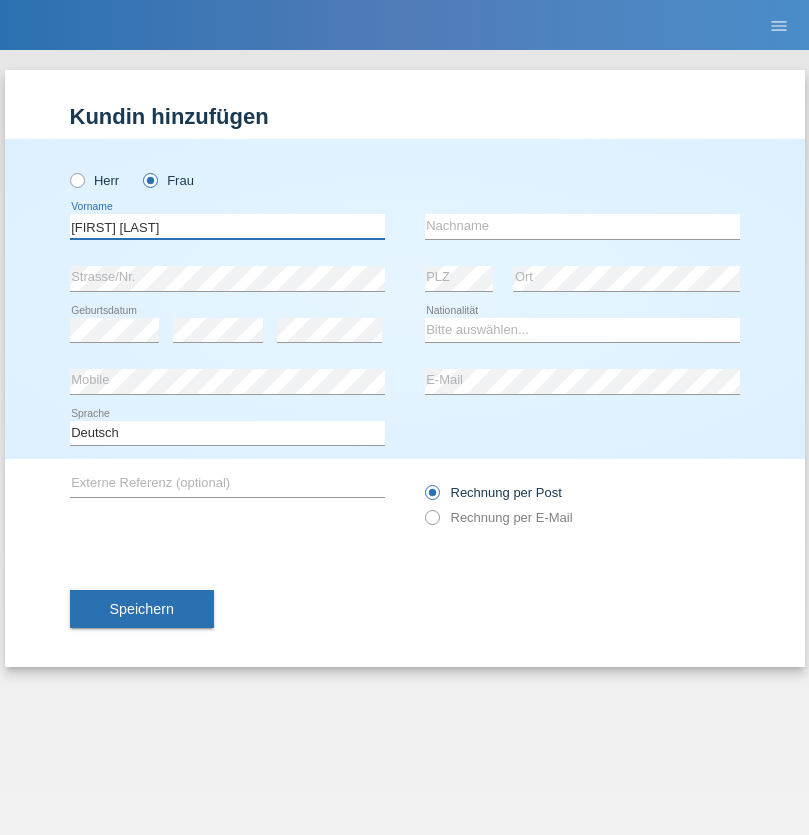 type on "Maria Fernanda" 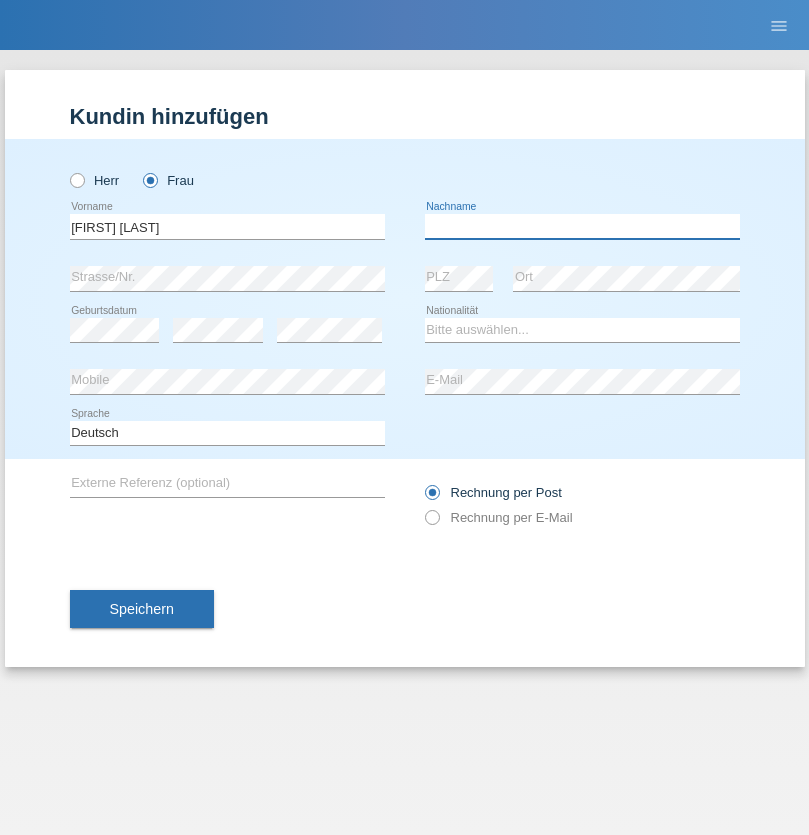 click at bounding box center (582, 226) 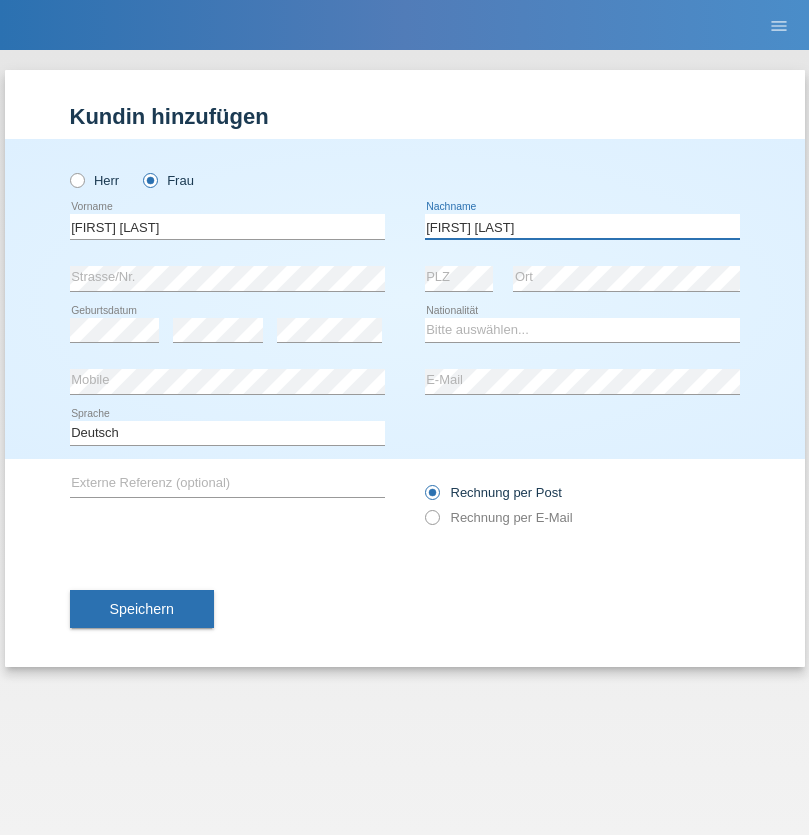 type on "Knusel Campillo" 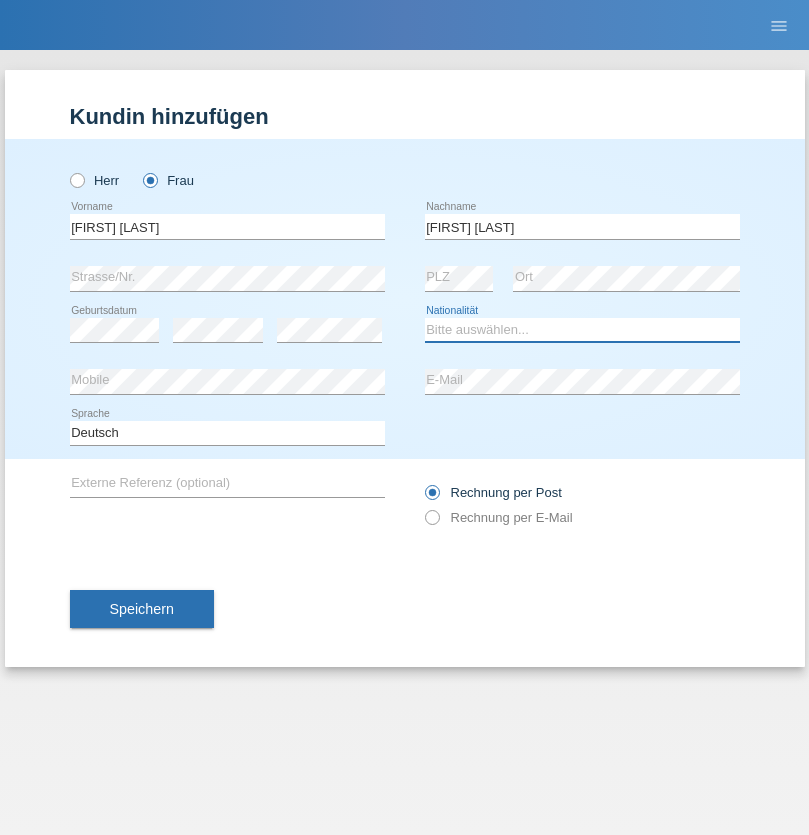 select on "CH" 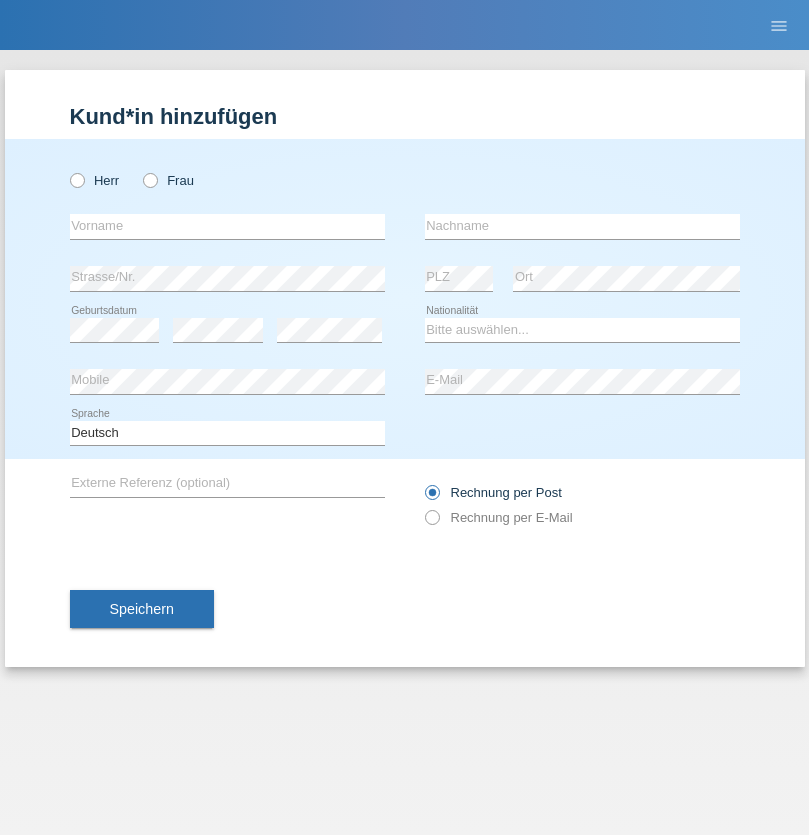 scroll, scrollTop: 0, scrollLeft: 0, axis: both 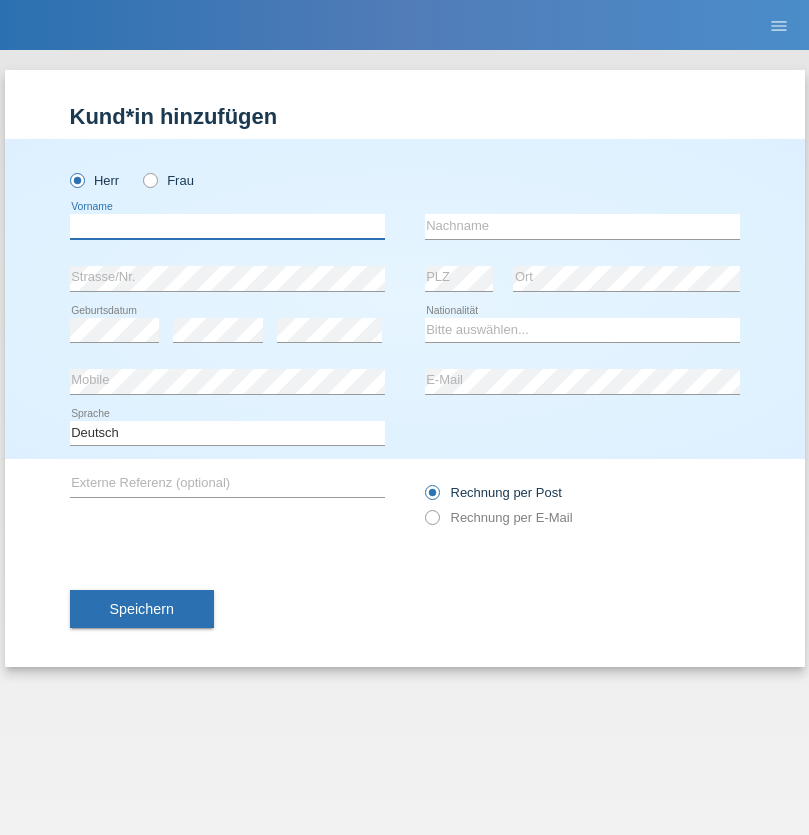click at bounding box center (227, 226) 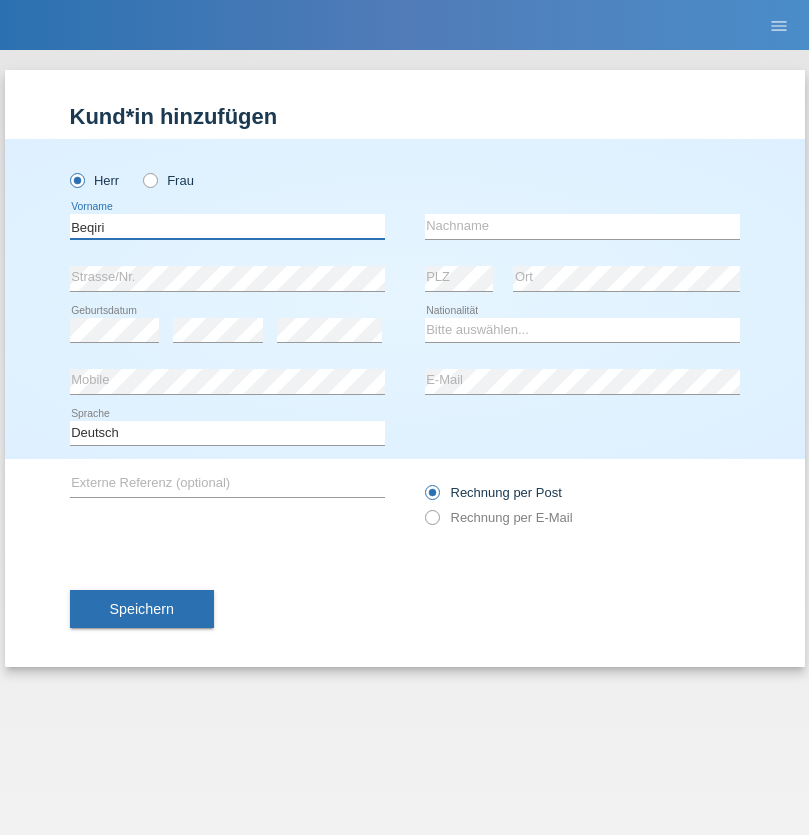 type on "Beqiri" 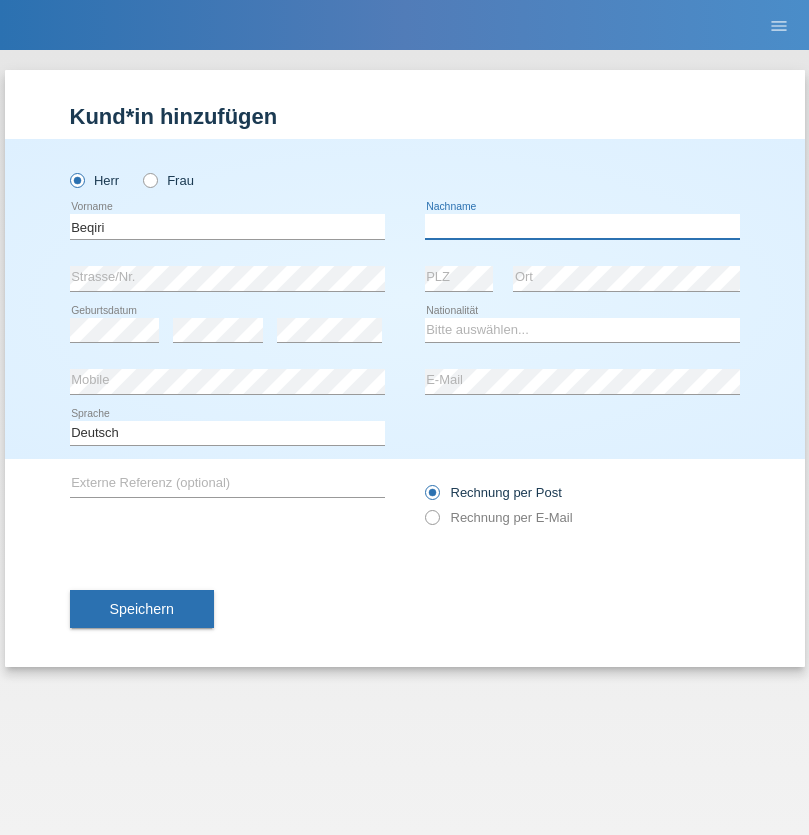 click at bounding box center [582, 226] 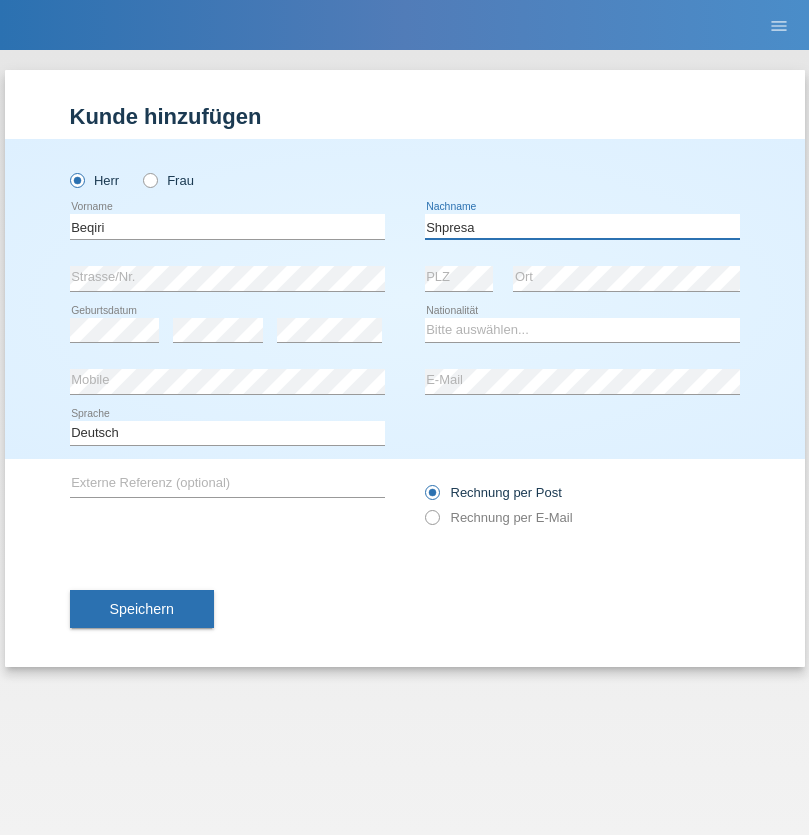type on "Shpresa" 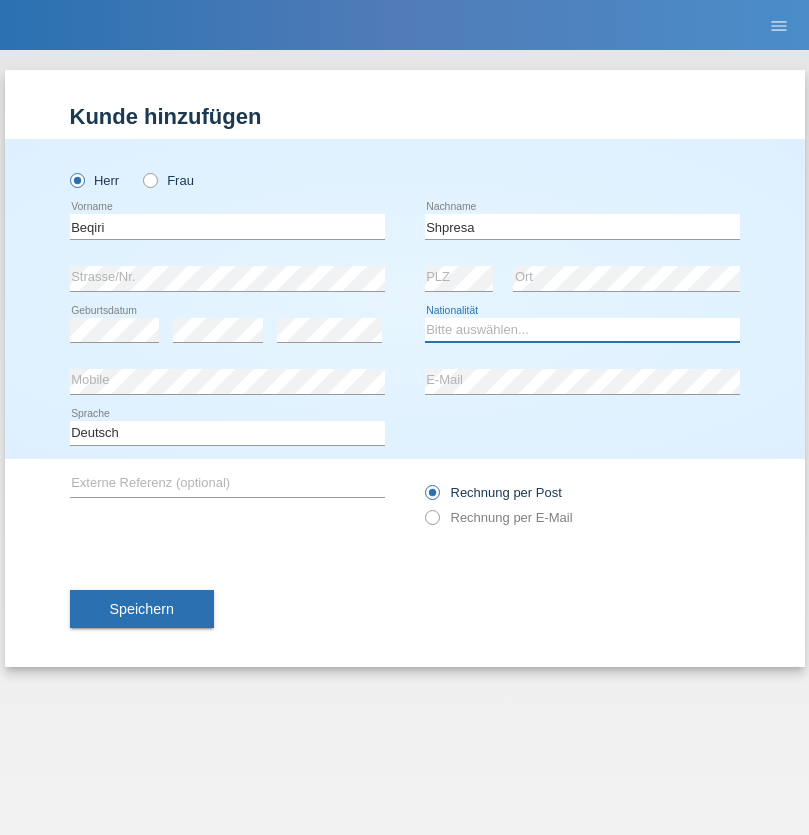 select on "XK" 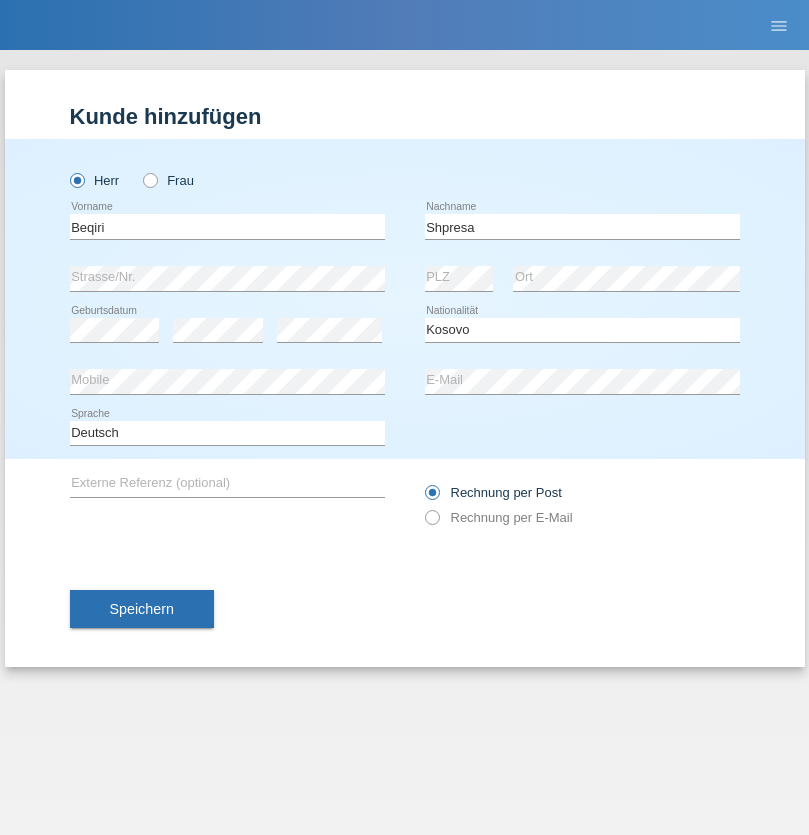 select on "C" 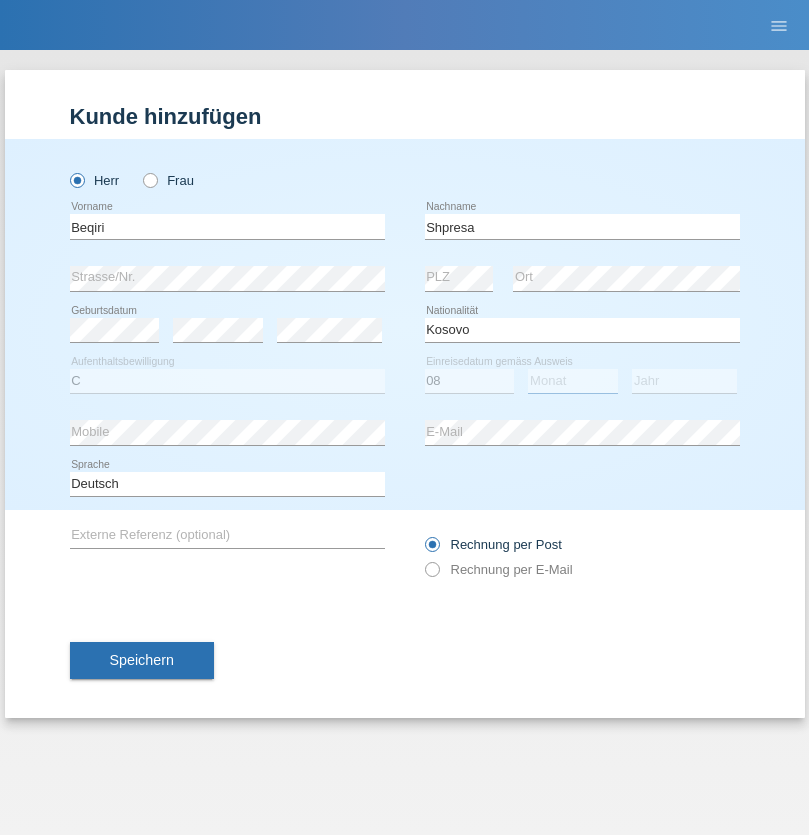 select on "02" 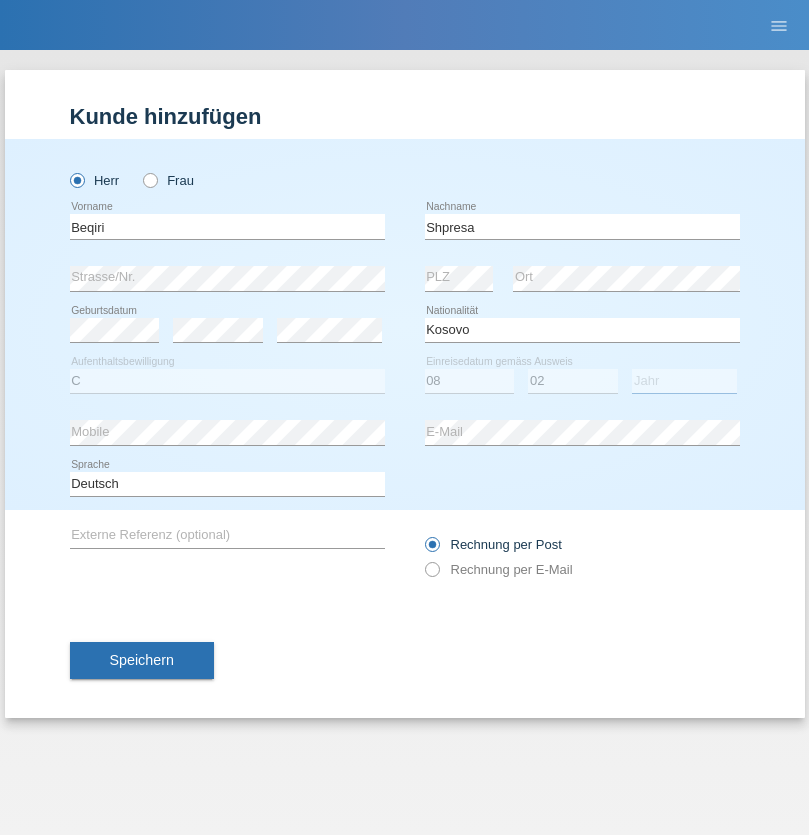 select on "1979" 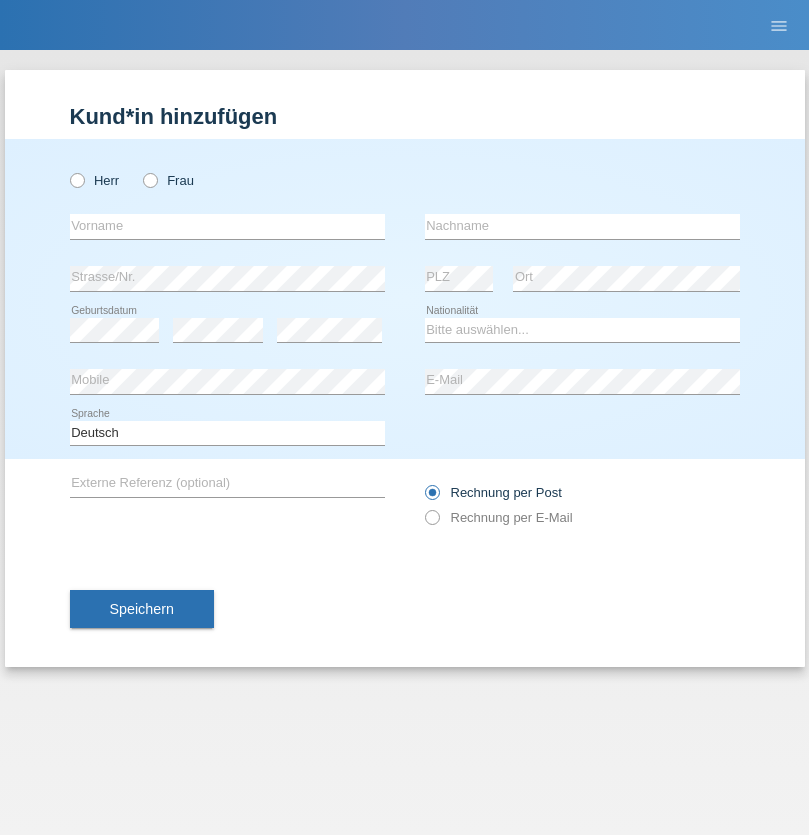scroll, scrollTop: 0, scrollLeft: 0, axis: both 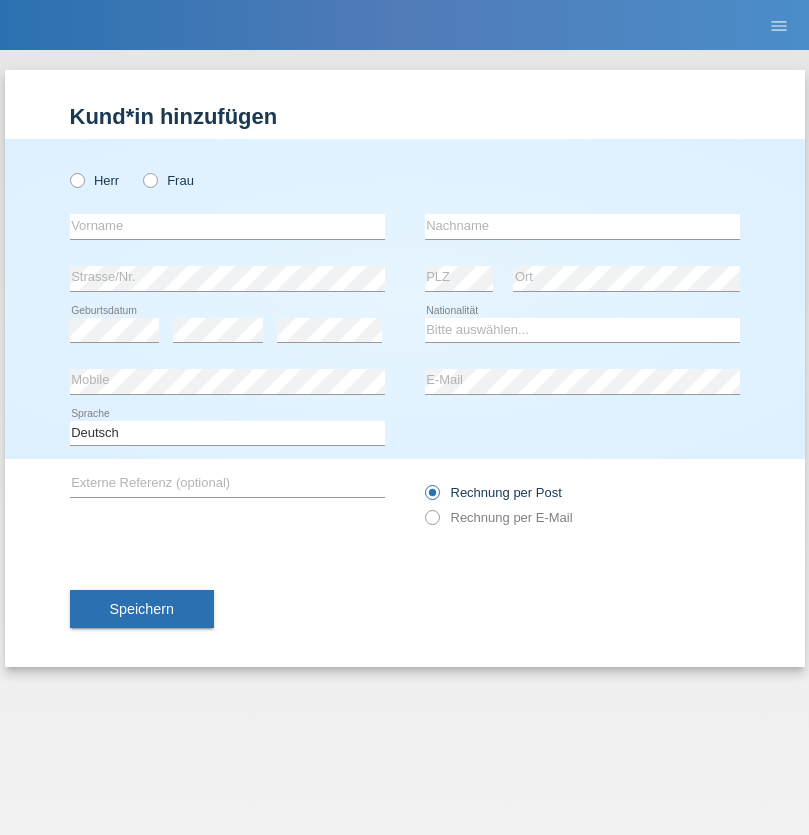 radio on "true" 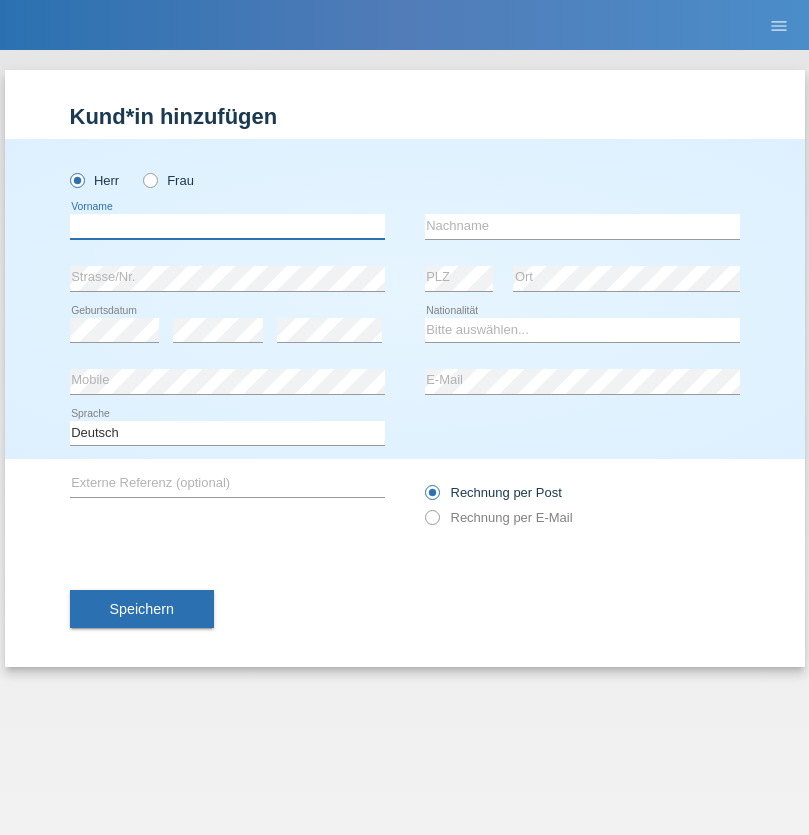 click at bounding box center [227, 226] 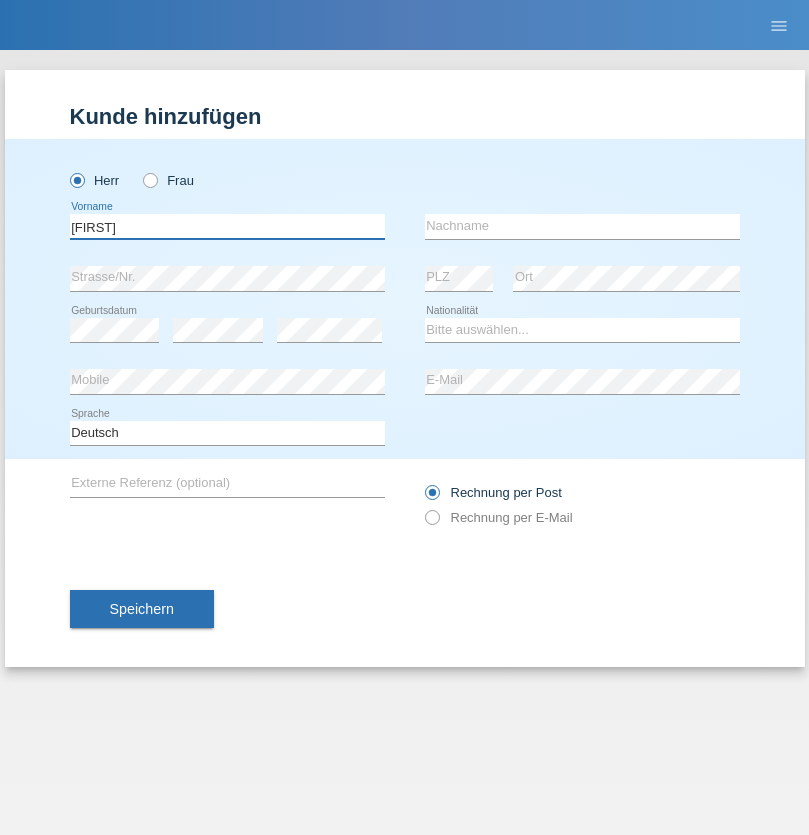 type on "[FIRST]" 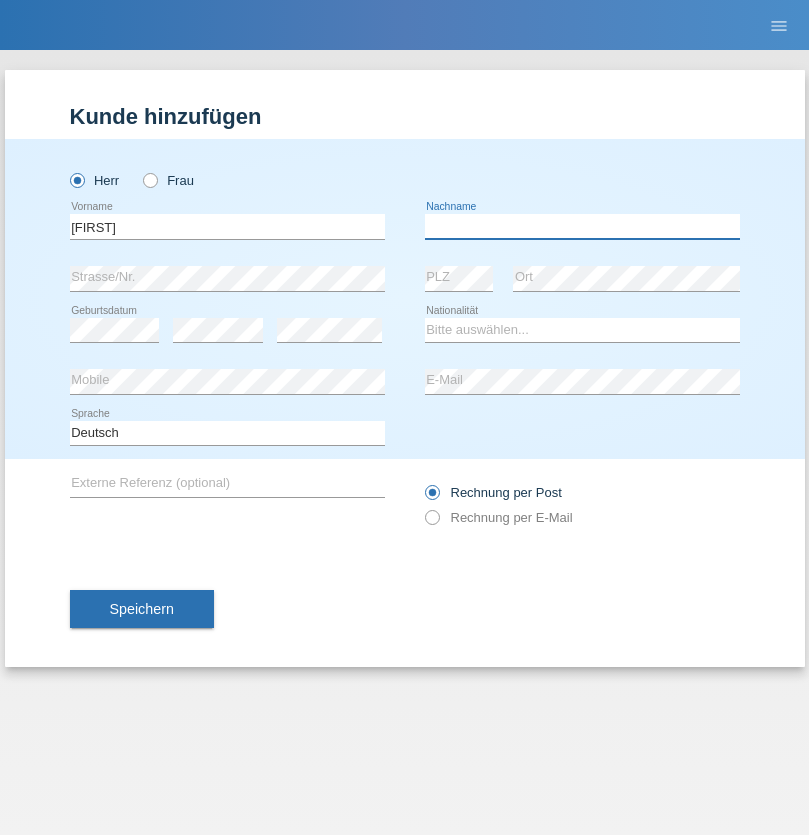 click at bounding box center [582, 226] 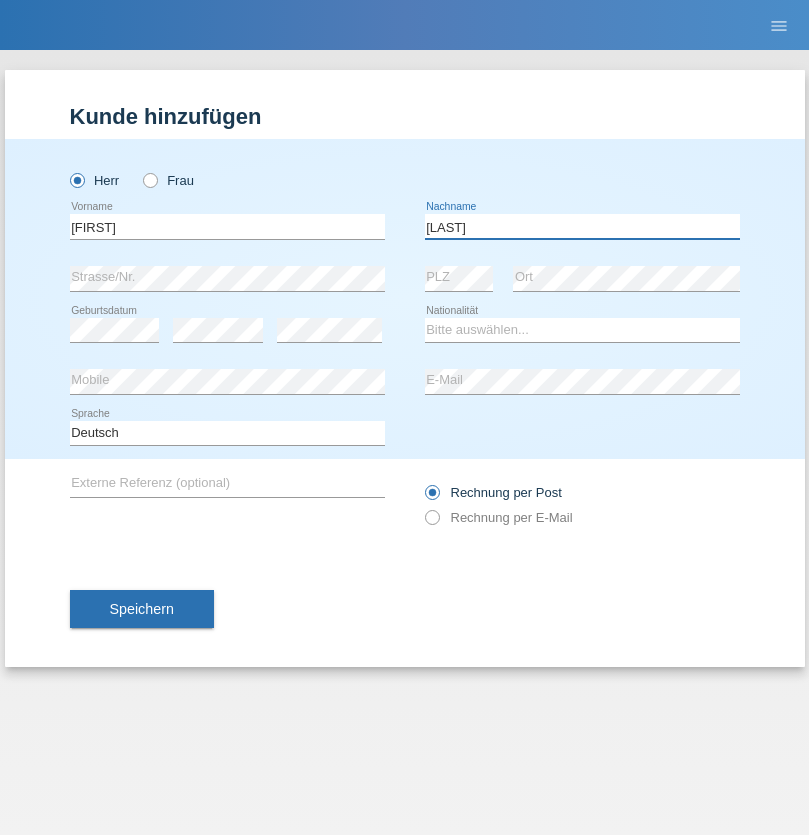 type on "[LAST]" 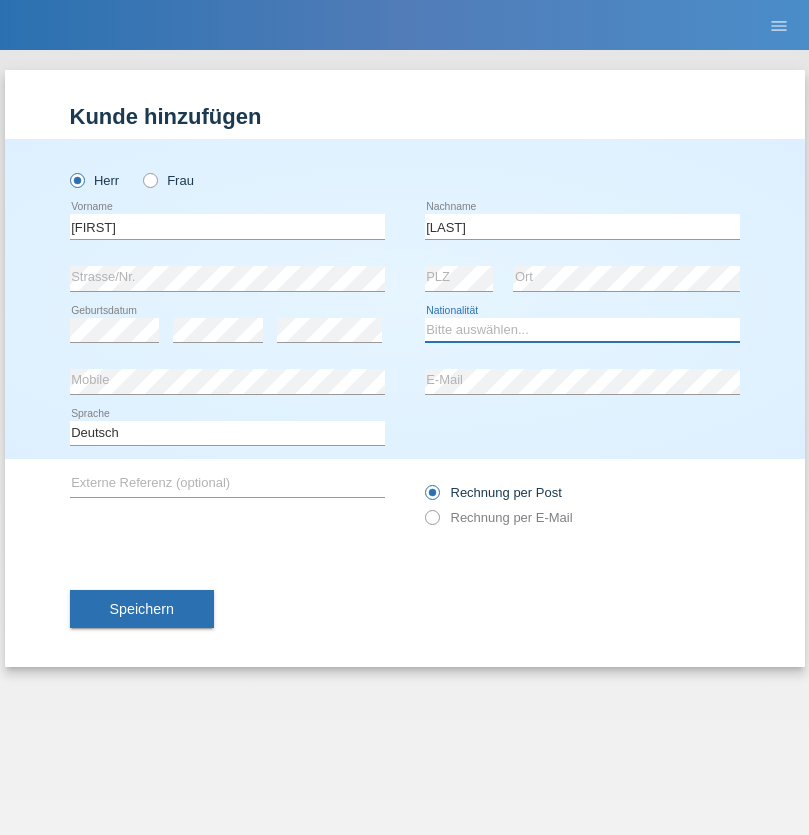 select on "CH" 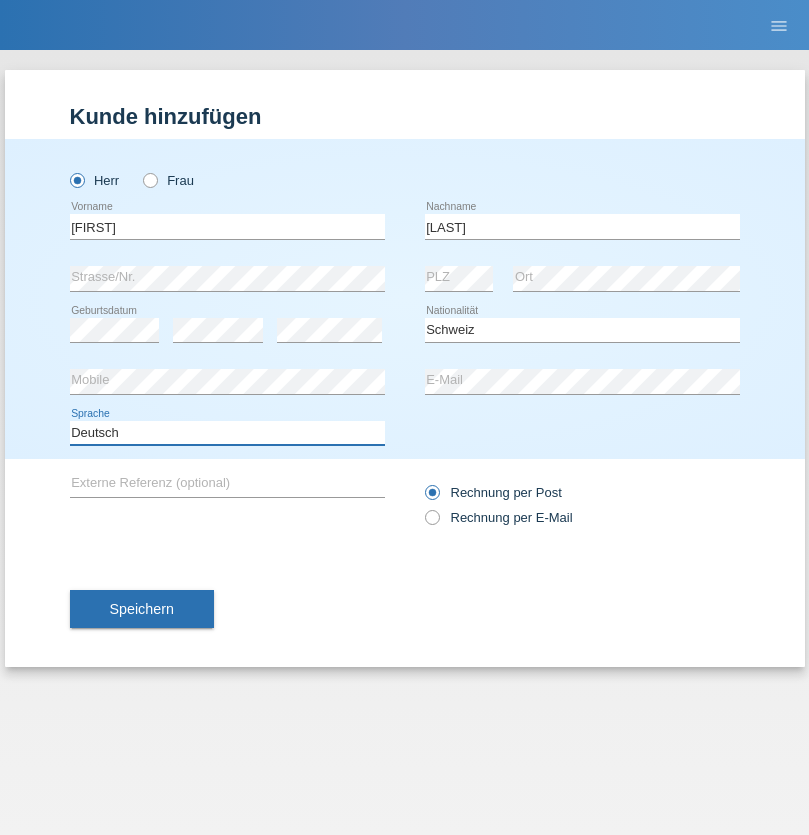 select on "en" 